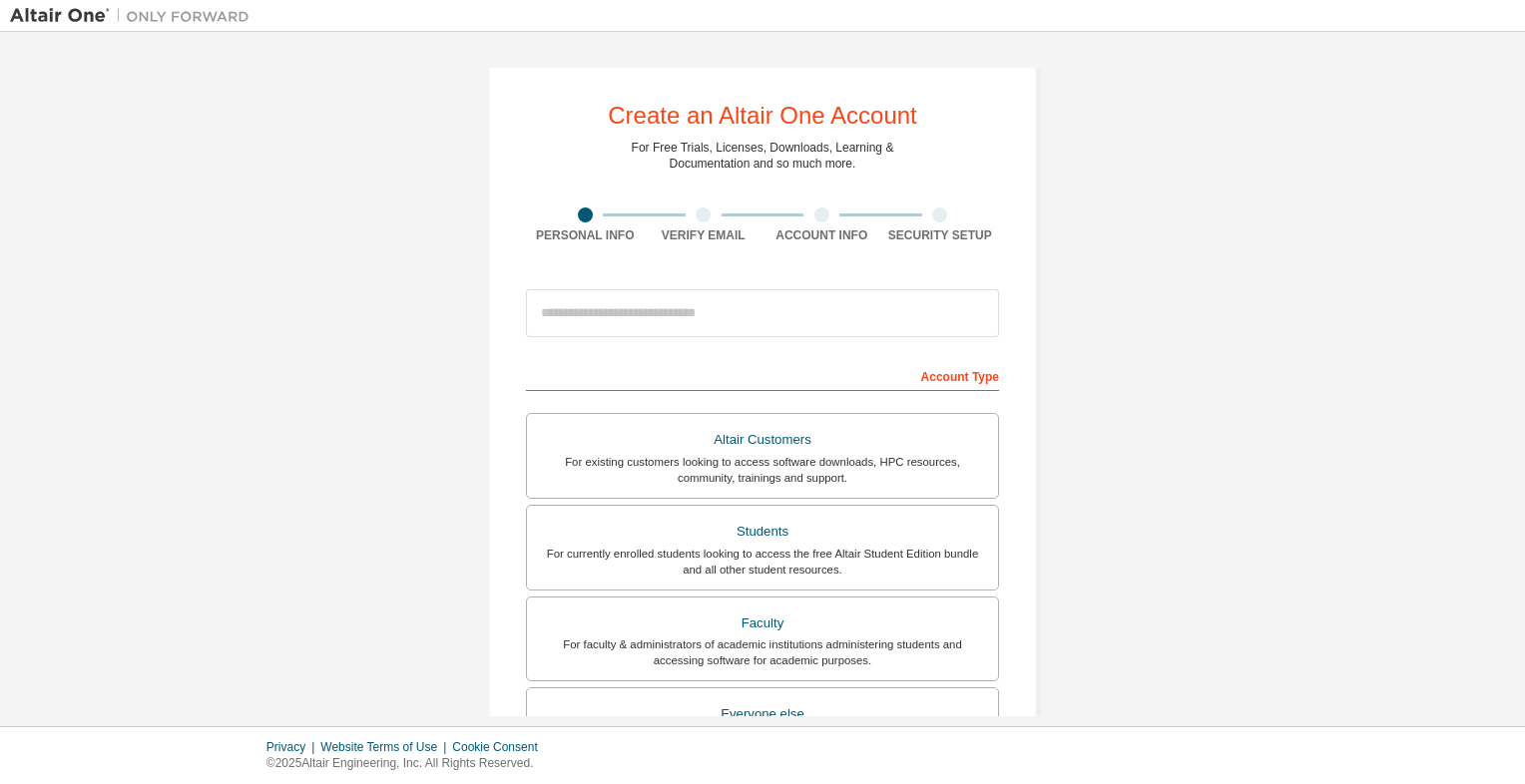 scroll, scrollTop: 0, scrollLeft: 0, axis: both 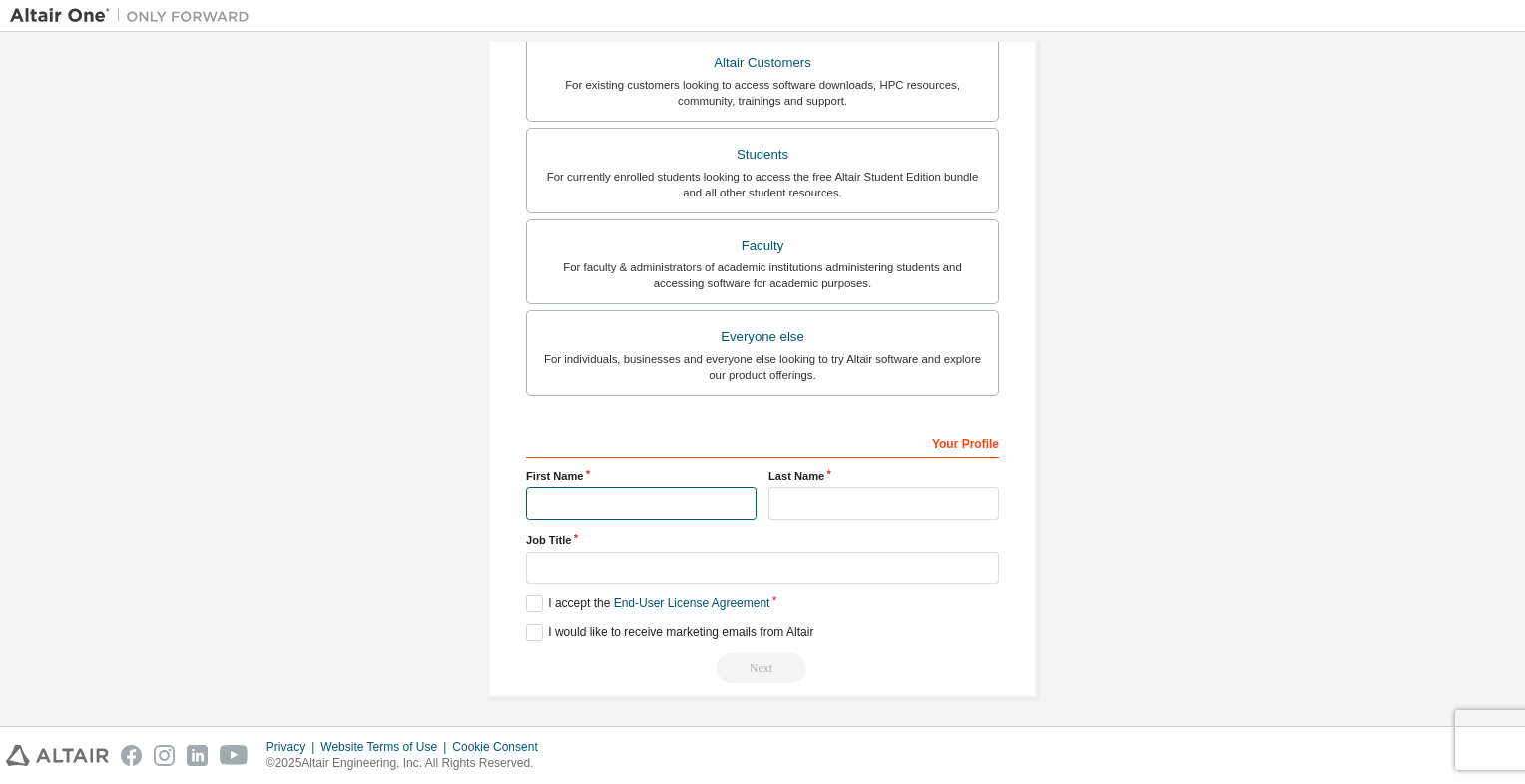 click at bounding box center [641, 503] 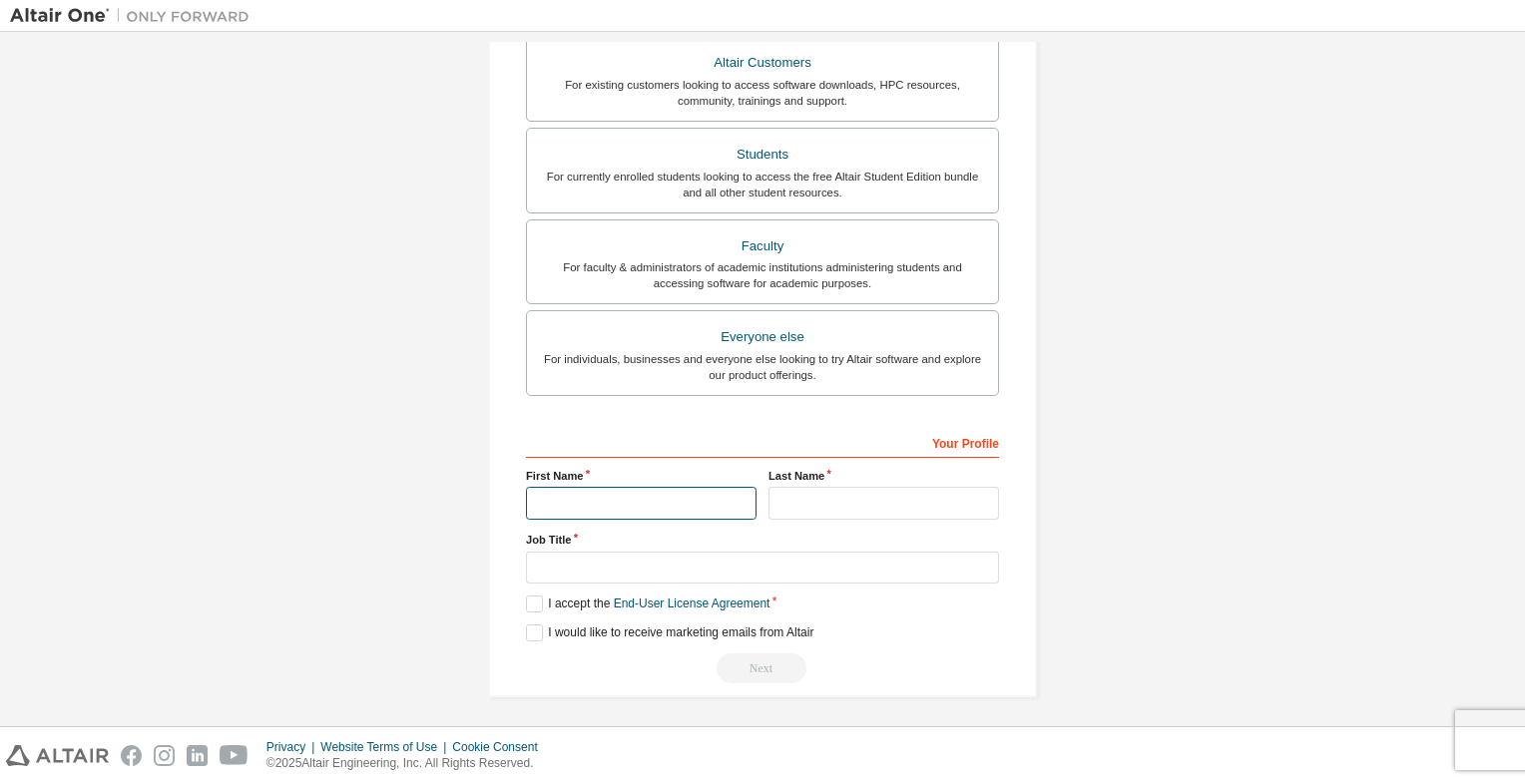 type on "*" 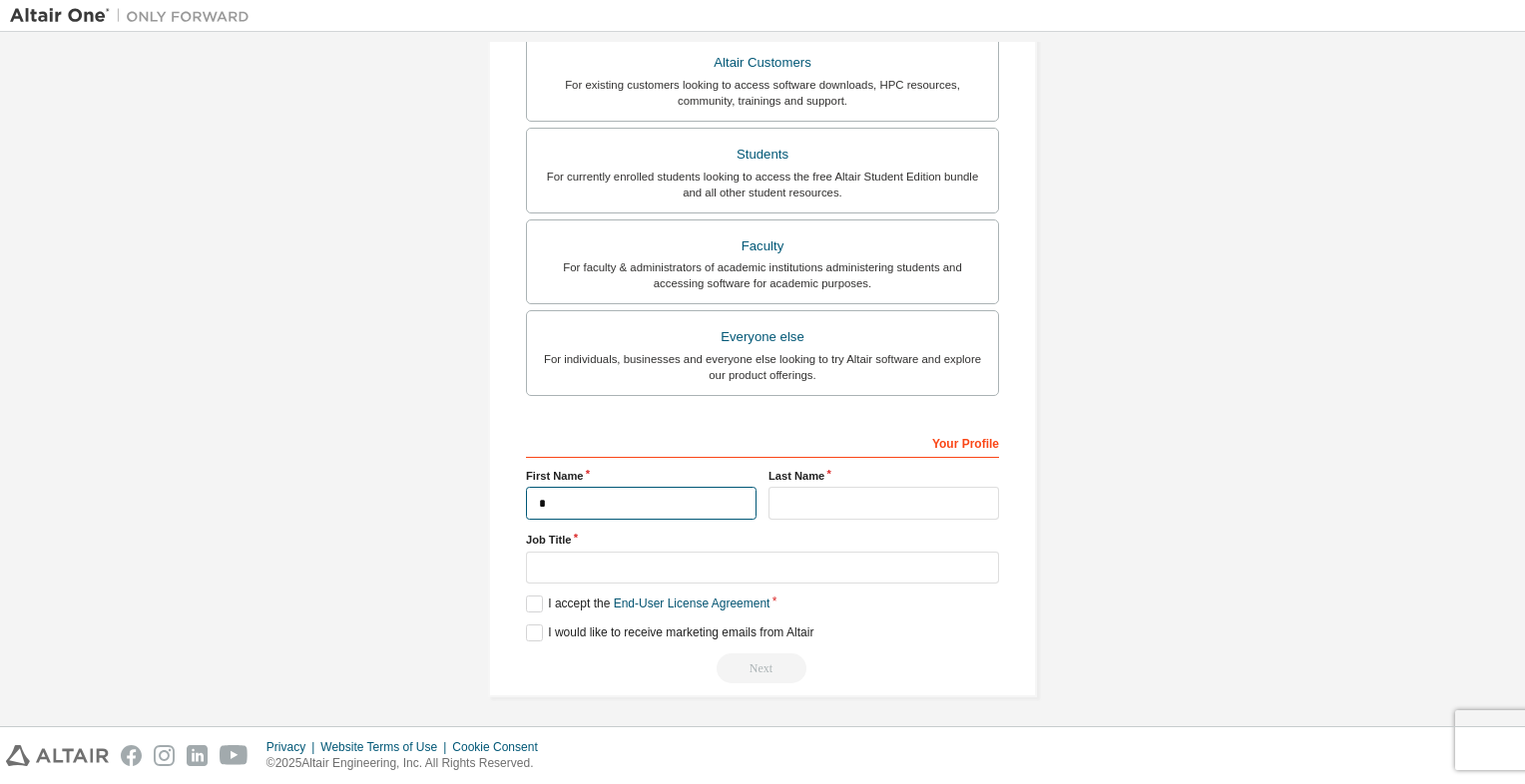type on "********" 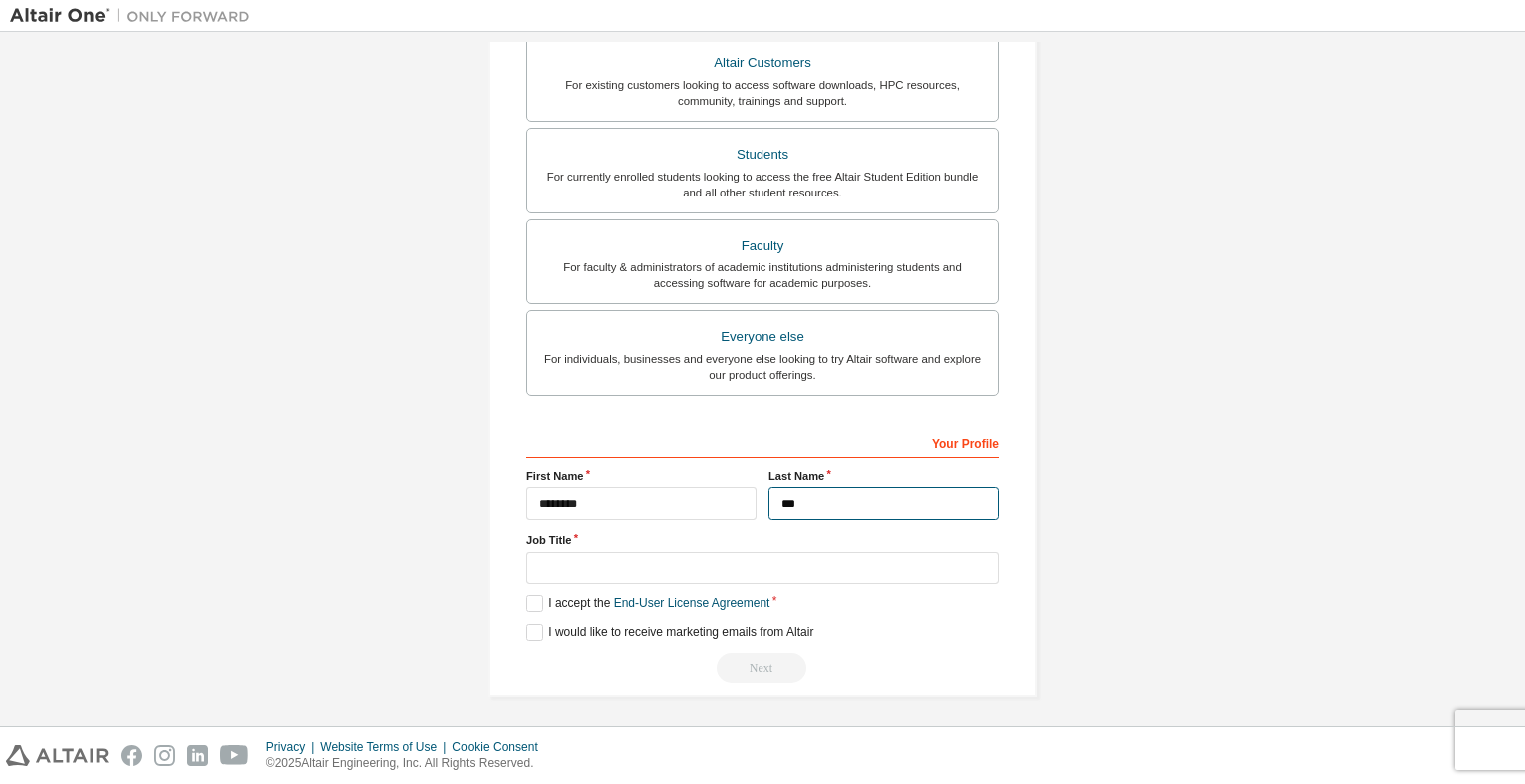 type on "***" 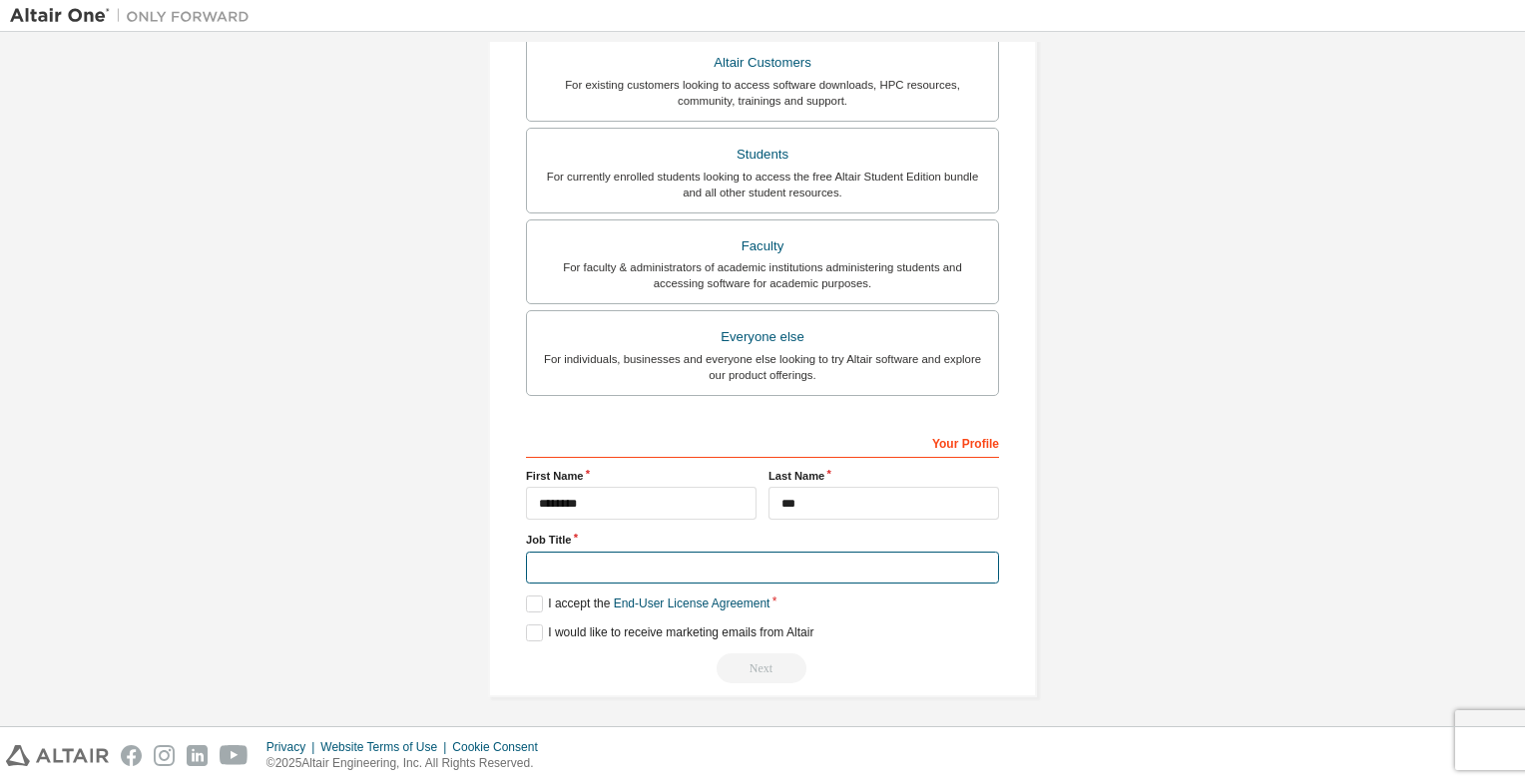click at bounding box center (762, 568) 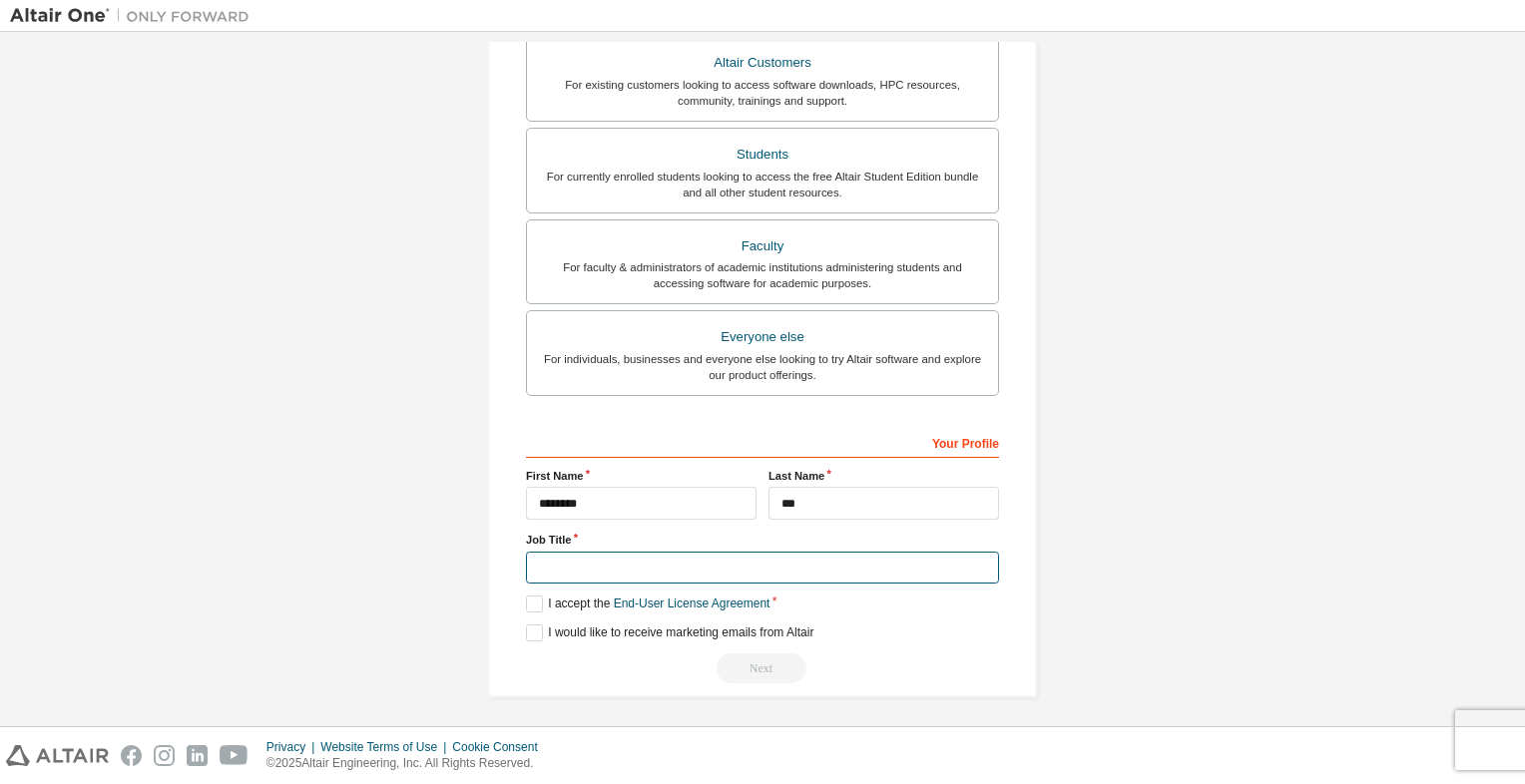 type on "*****" 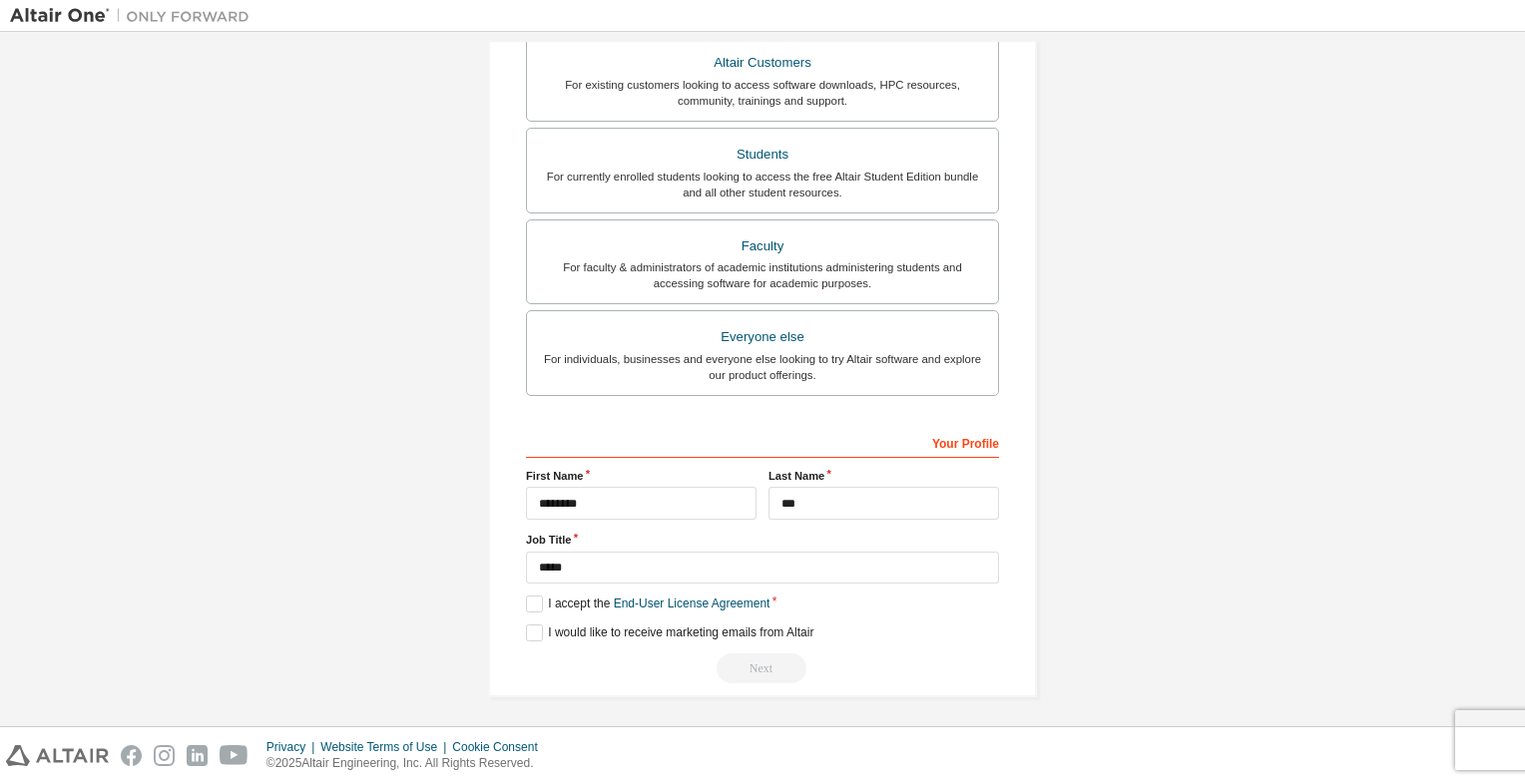 type on "**********" 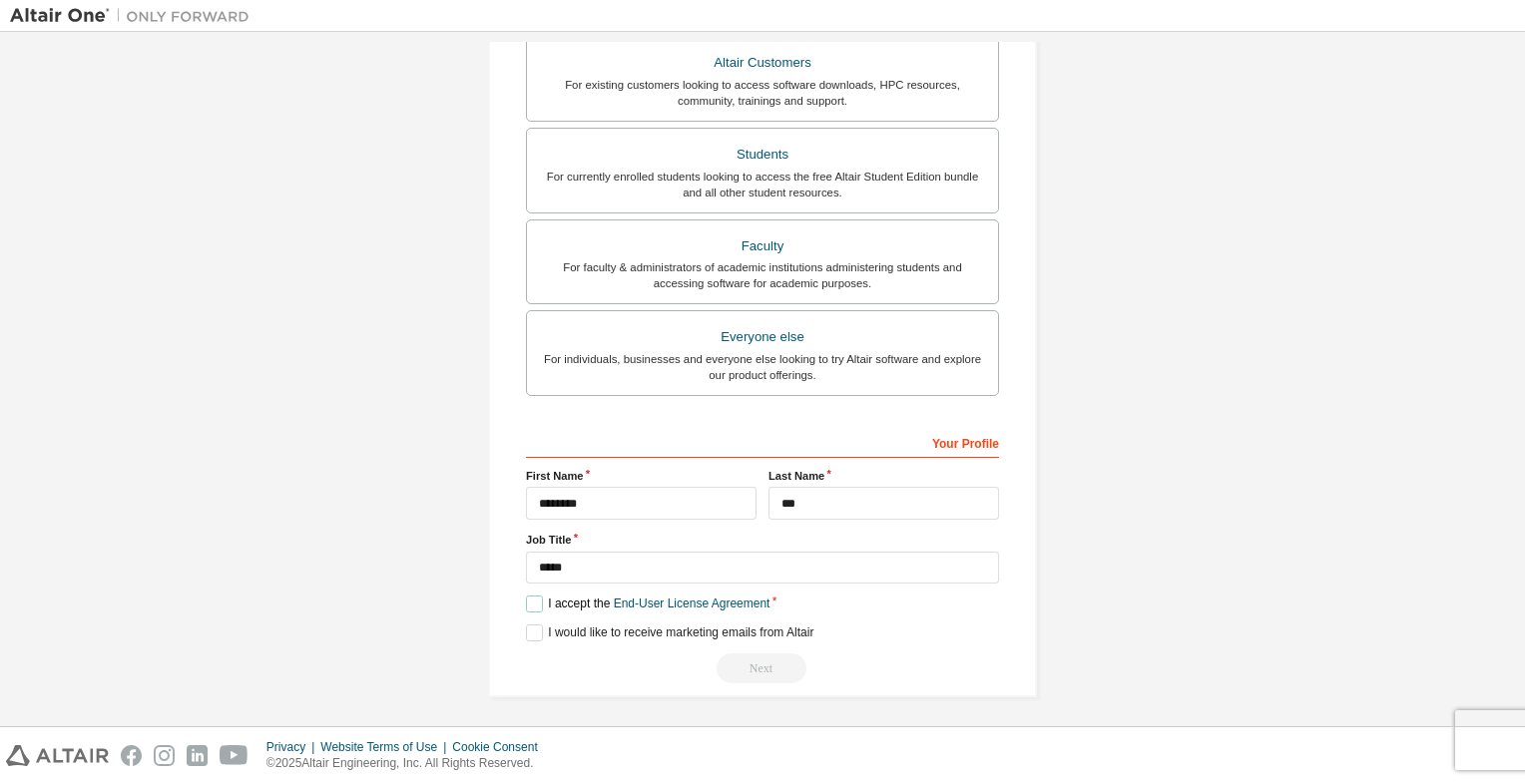 click on "I accept the    End-User License Agreement" at bounding box center [648, 603] 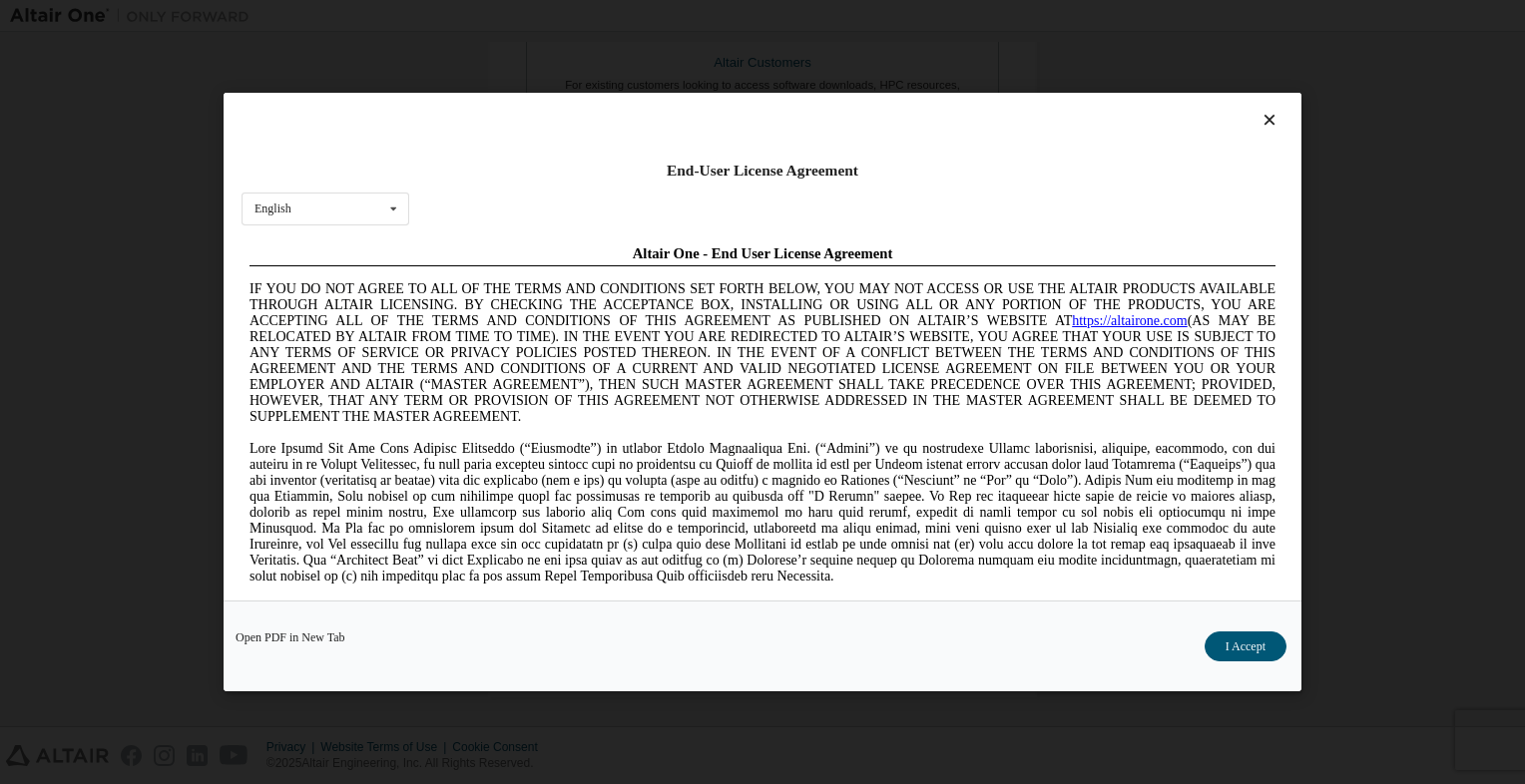 scroll, scrollTop: 0, scrollLeft: 0, axis: both 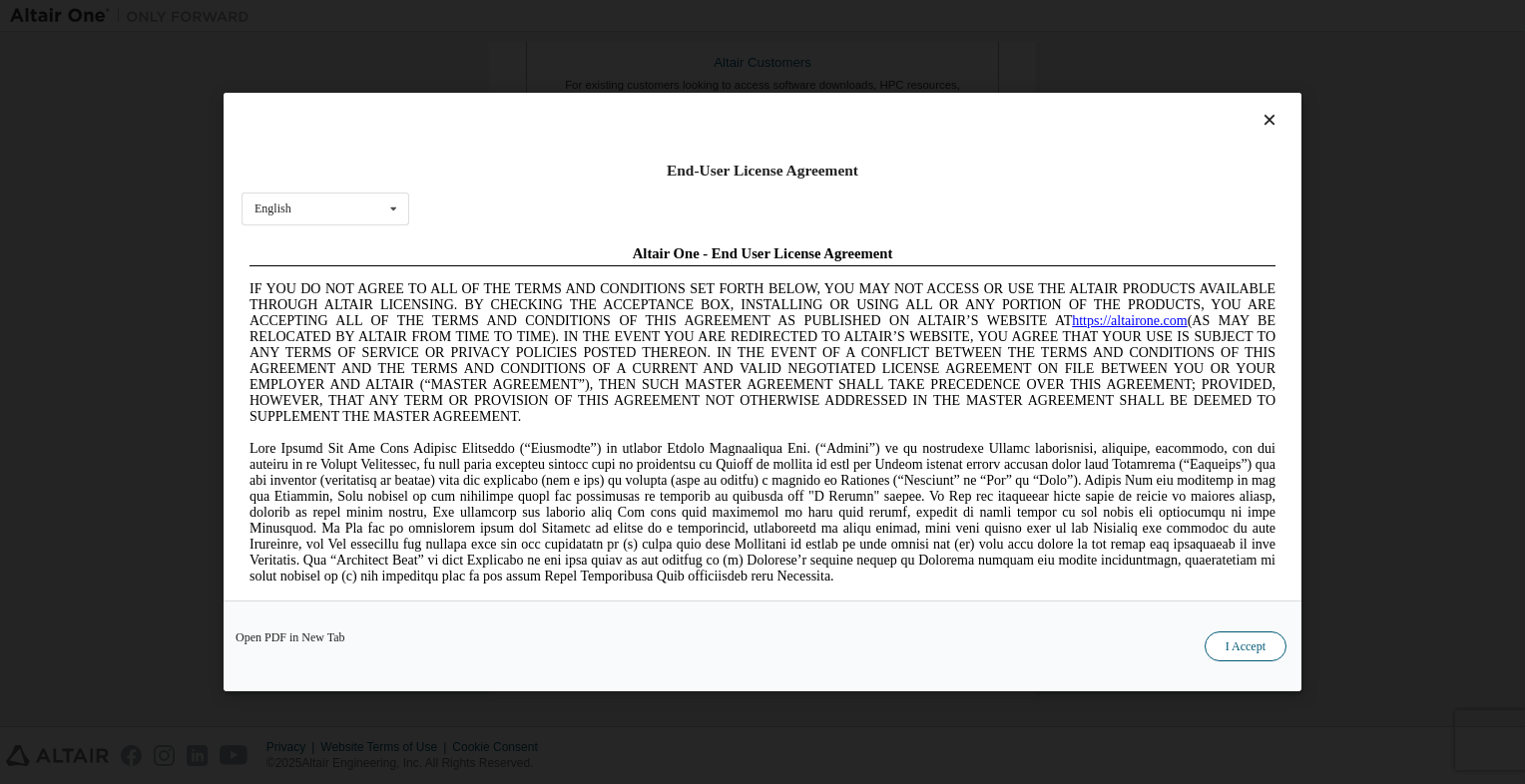 click on "I Accept" at bounding box center (1246, 646) 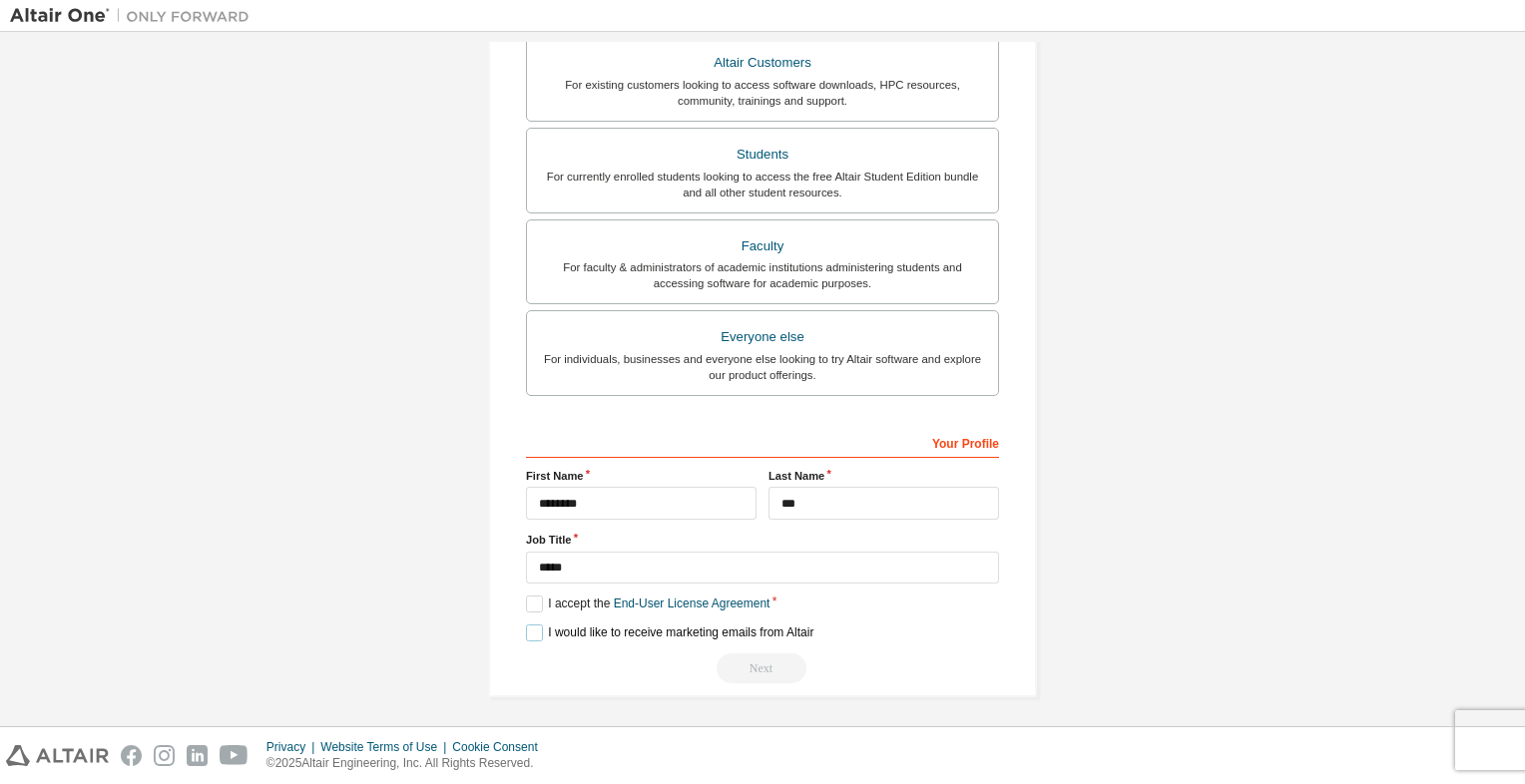 drag, startPoint x: 529, startPoint y: 632, endPoint x: 535, endPoint y: 643, distance: 12.529964 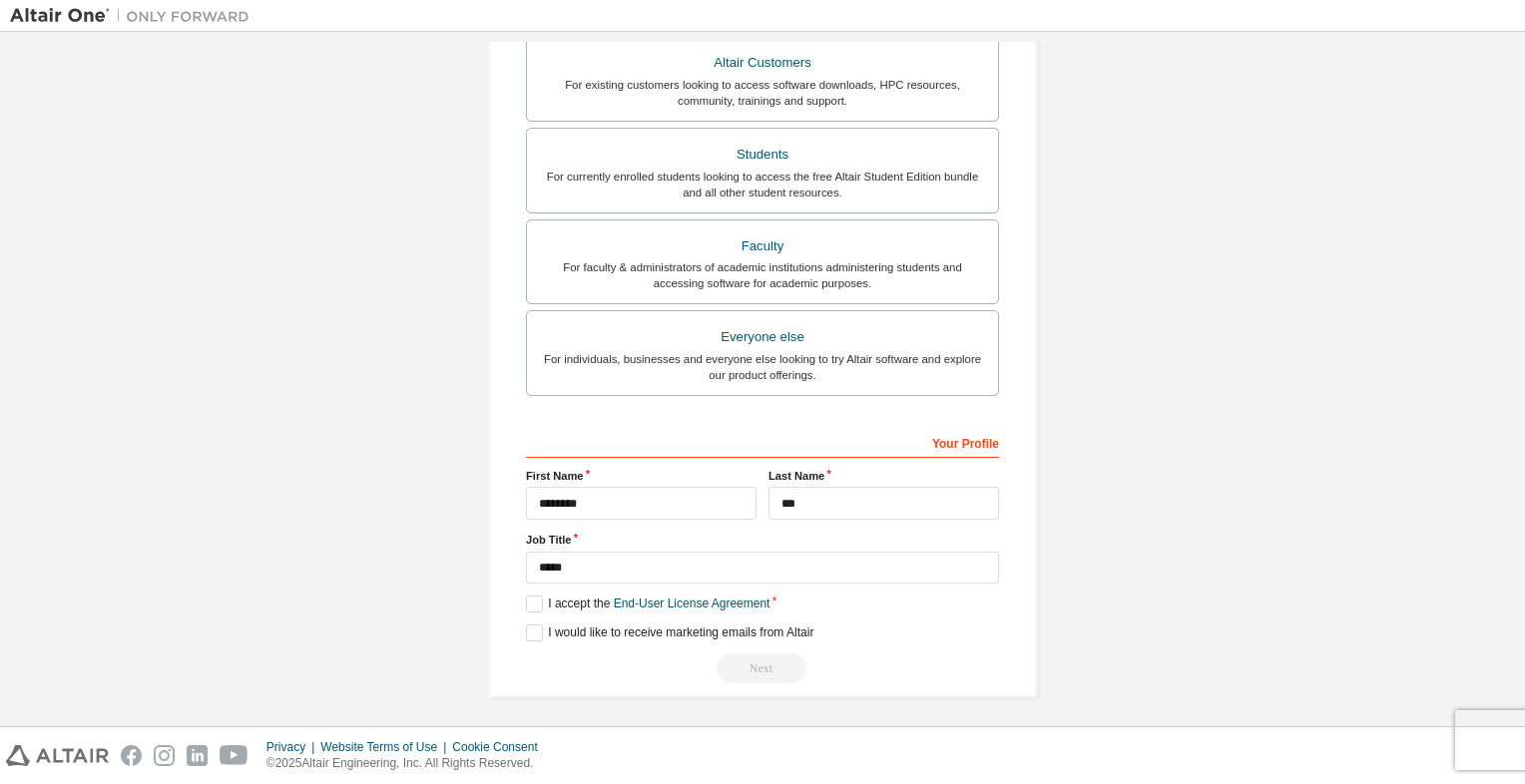 click on "I accept the    End-User License Agreement" at bounding box center (762, 603) 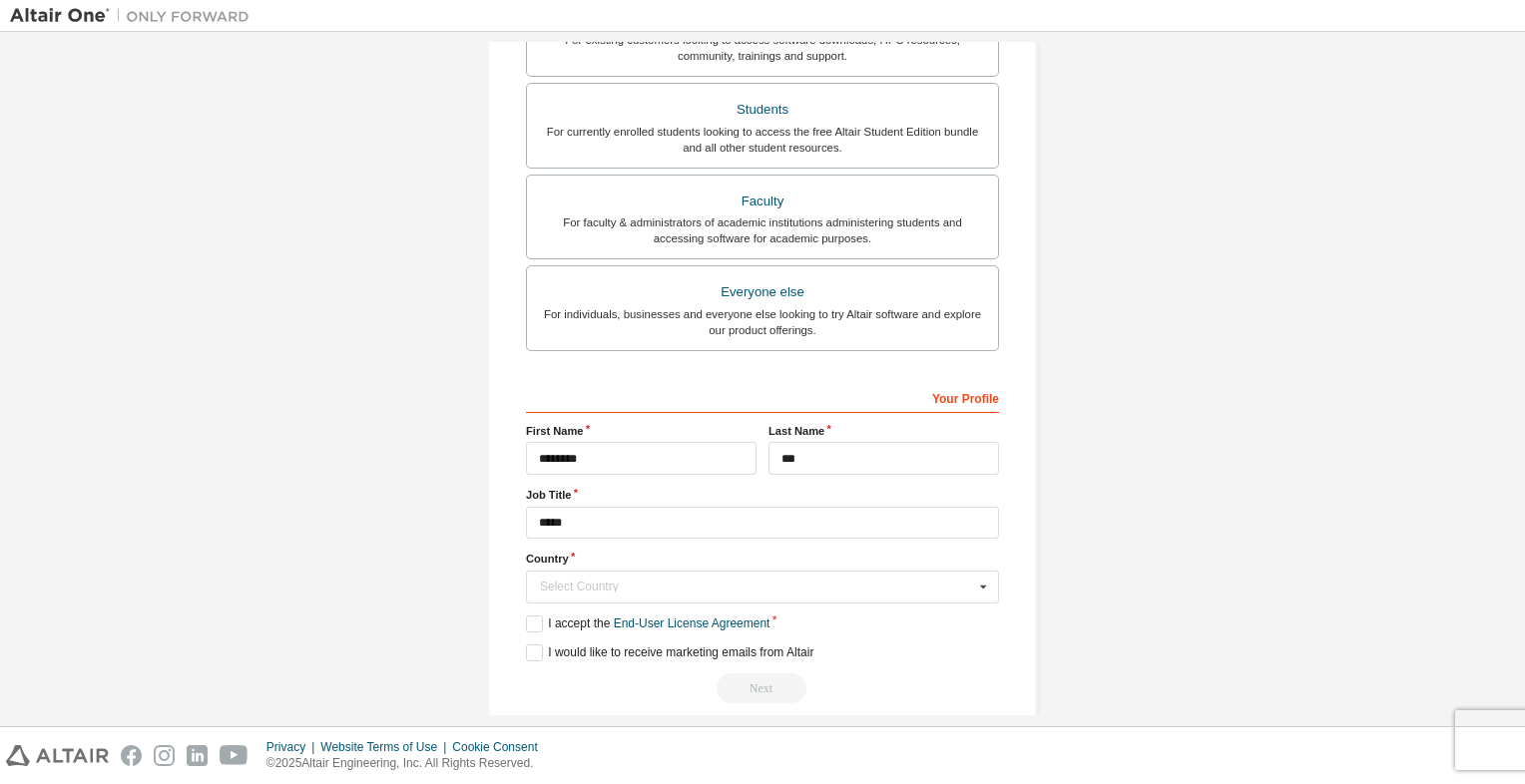 scroll, scrollTop: 441, scrollLeft: 0, axis: vertical 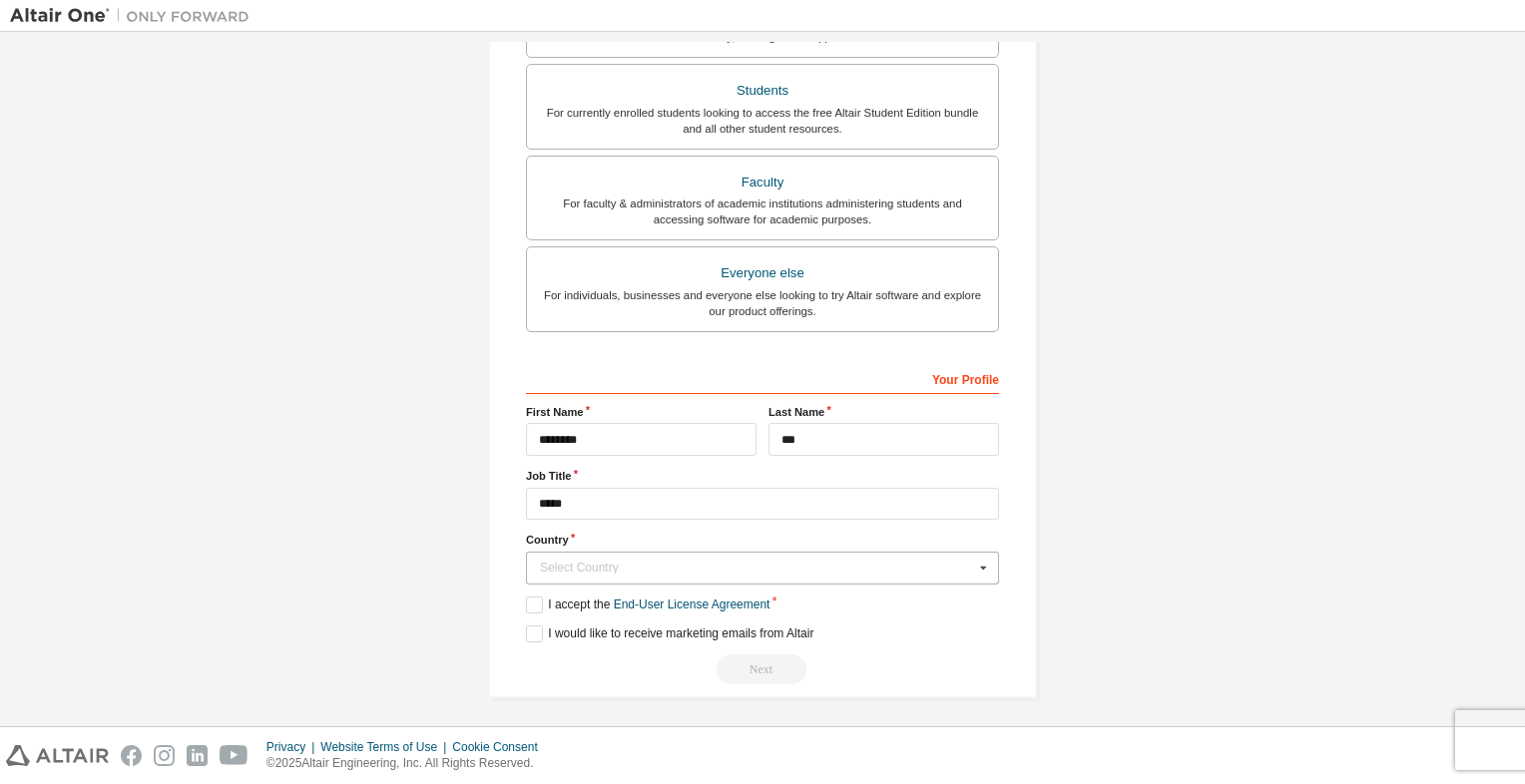 click on "Select Country" at bounding box center (757, 568) 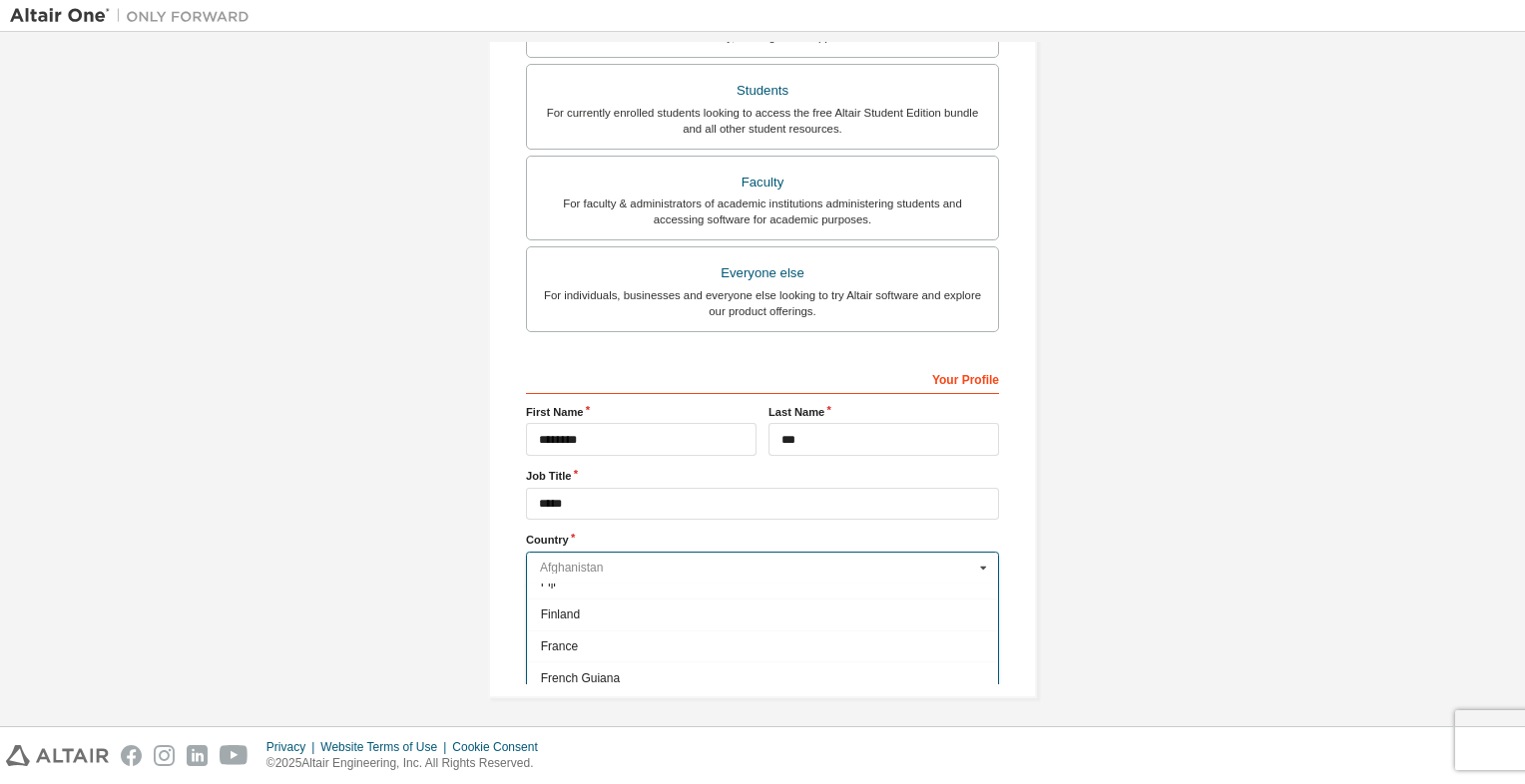 scroll, scrollTop: 2373, scrollLeft: 0, axis: vertical 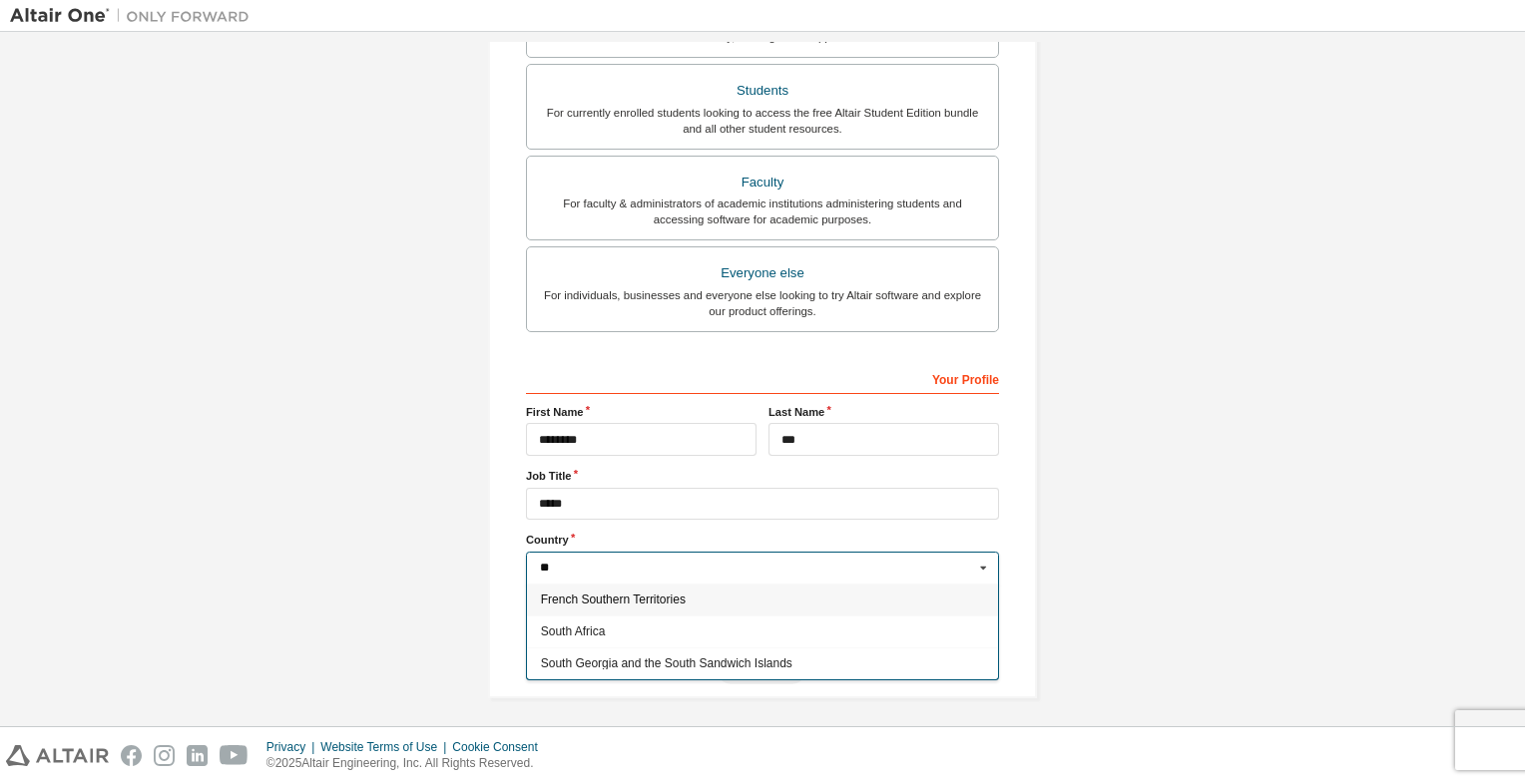 type on "*" 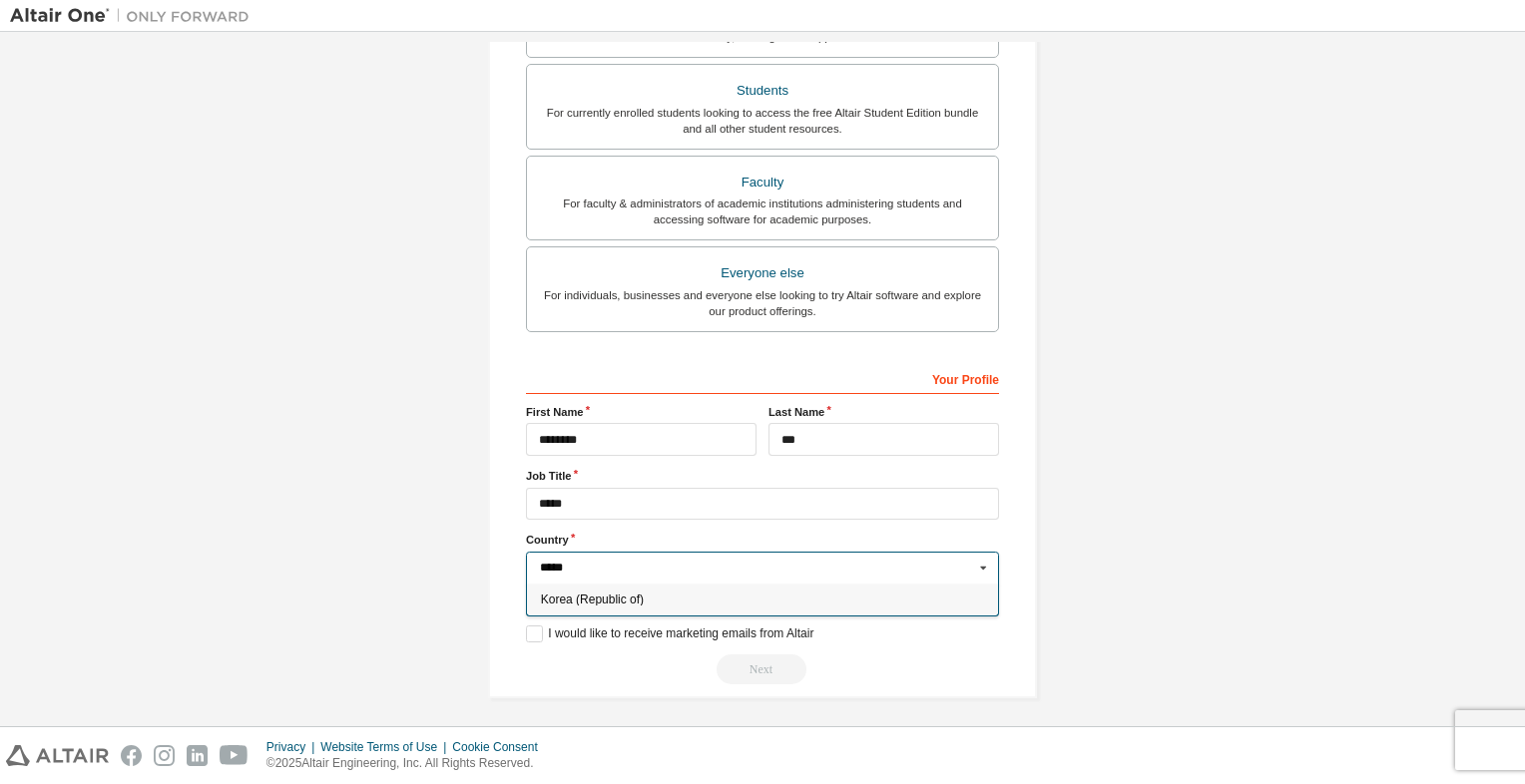 type on "*****" 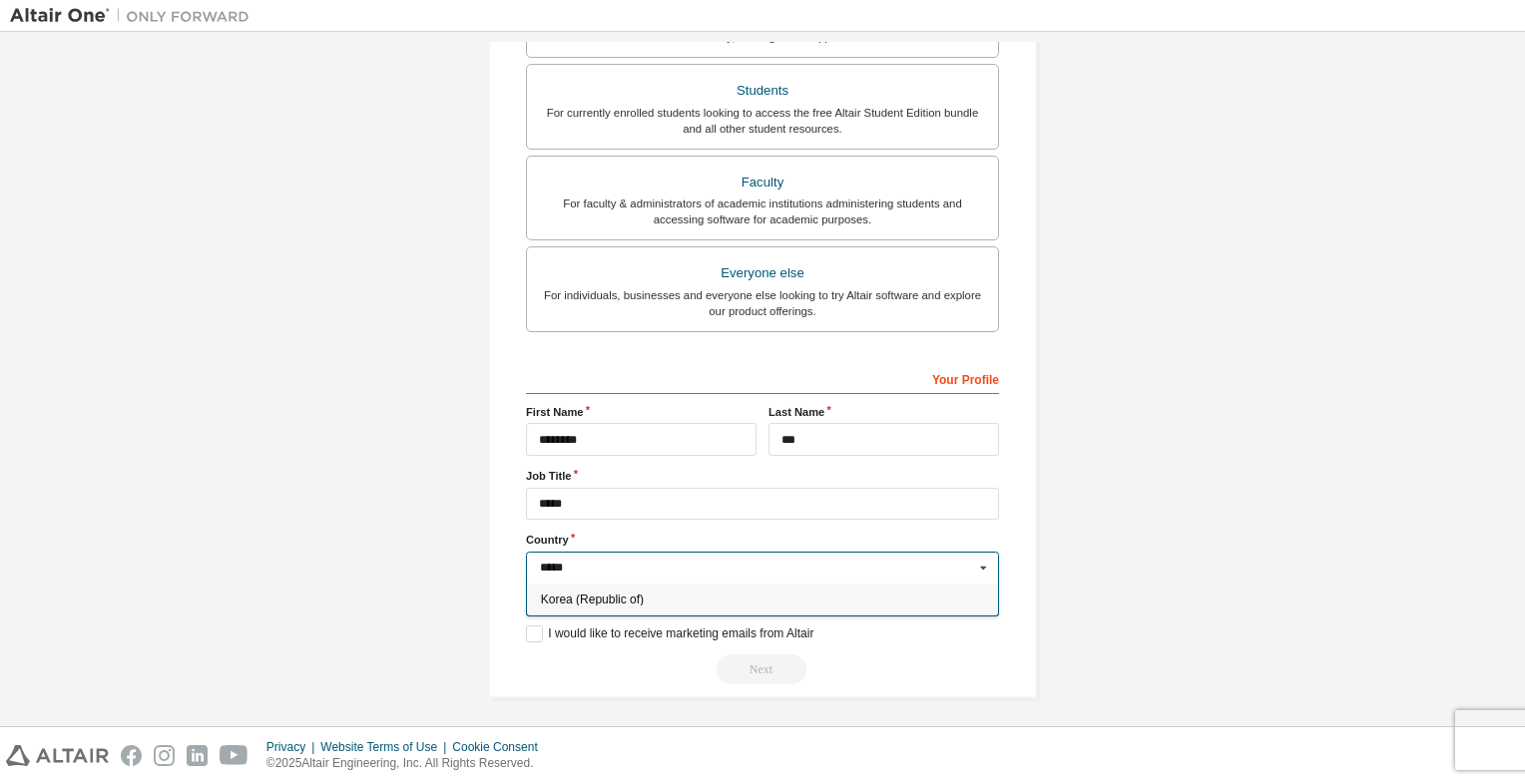 click on "Korea (Republic of)" at bounding box center [762, 599] 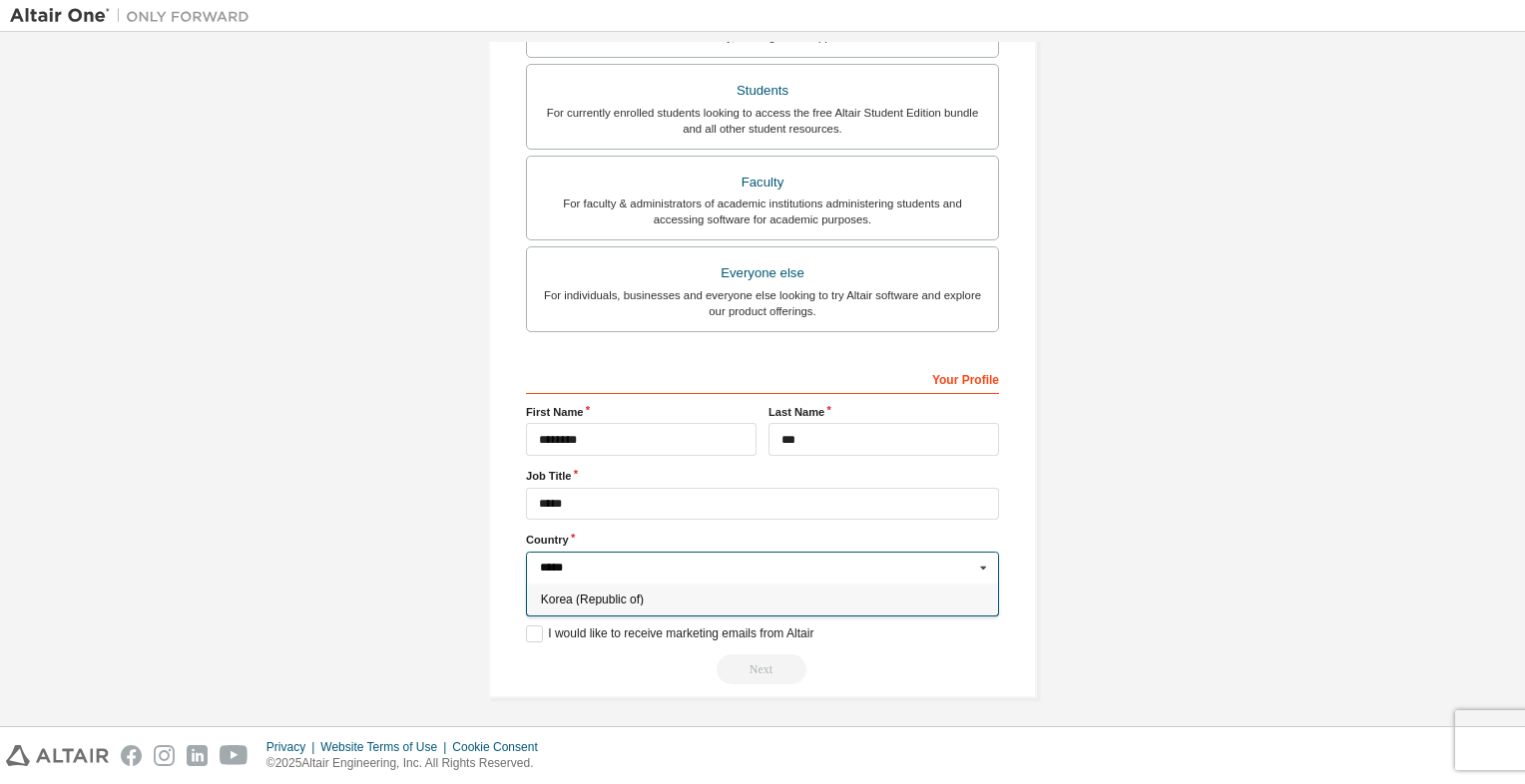 type on "***" 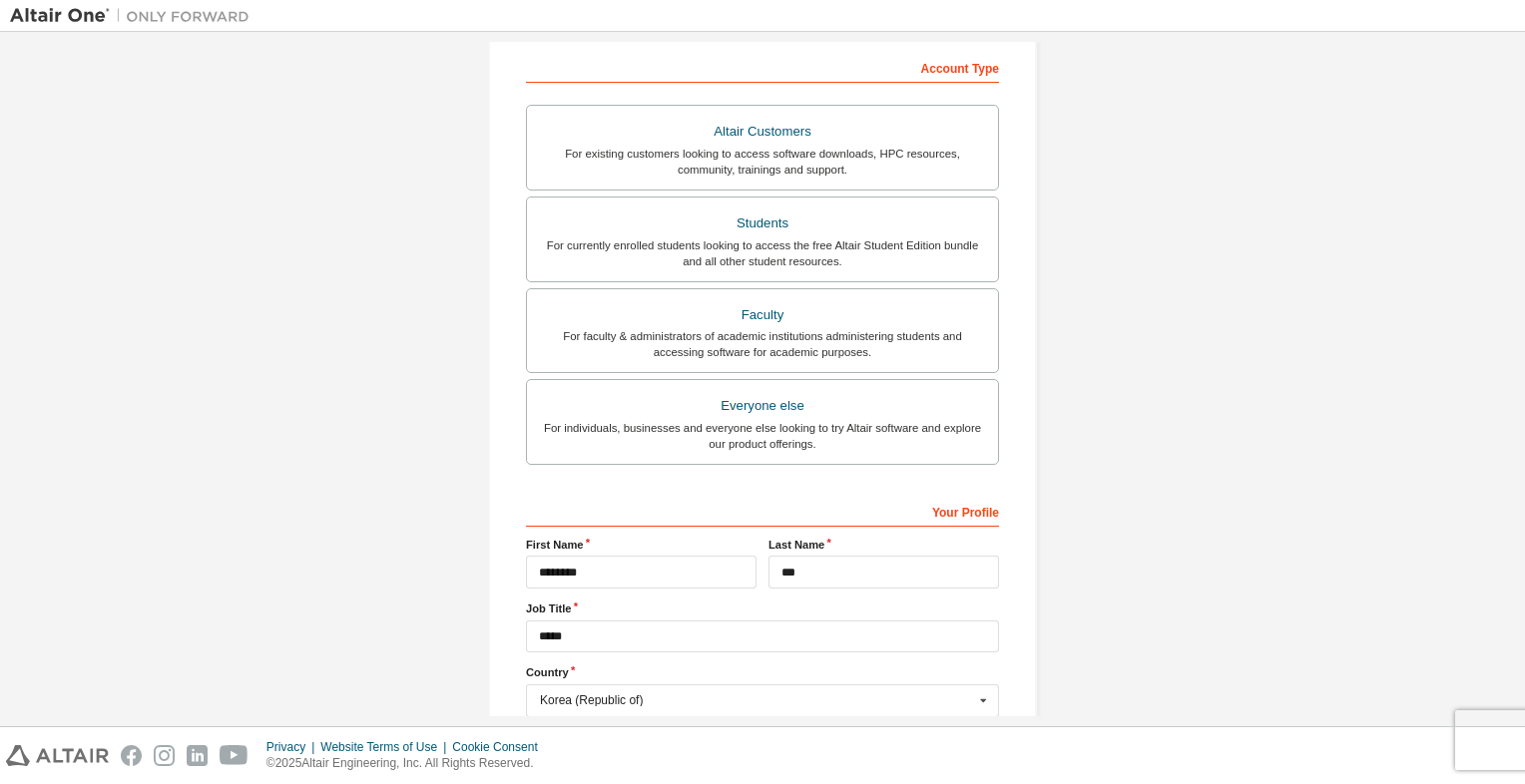 scroll, scrollTop: 441, scrollLeft: 0, axis: vertical 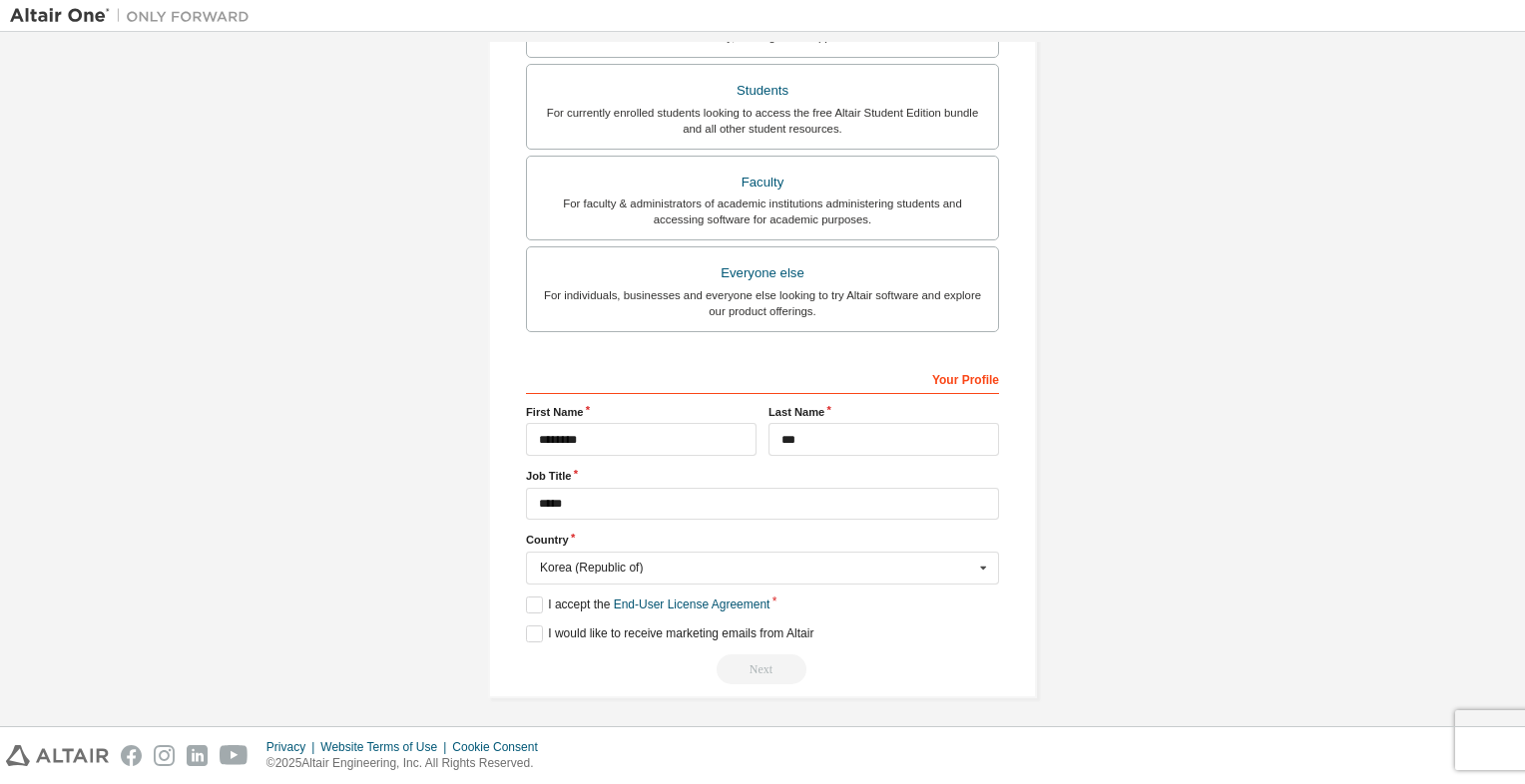 click on "**********" at bounding box center (762, 162) 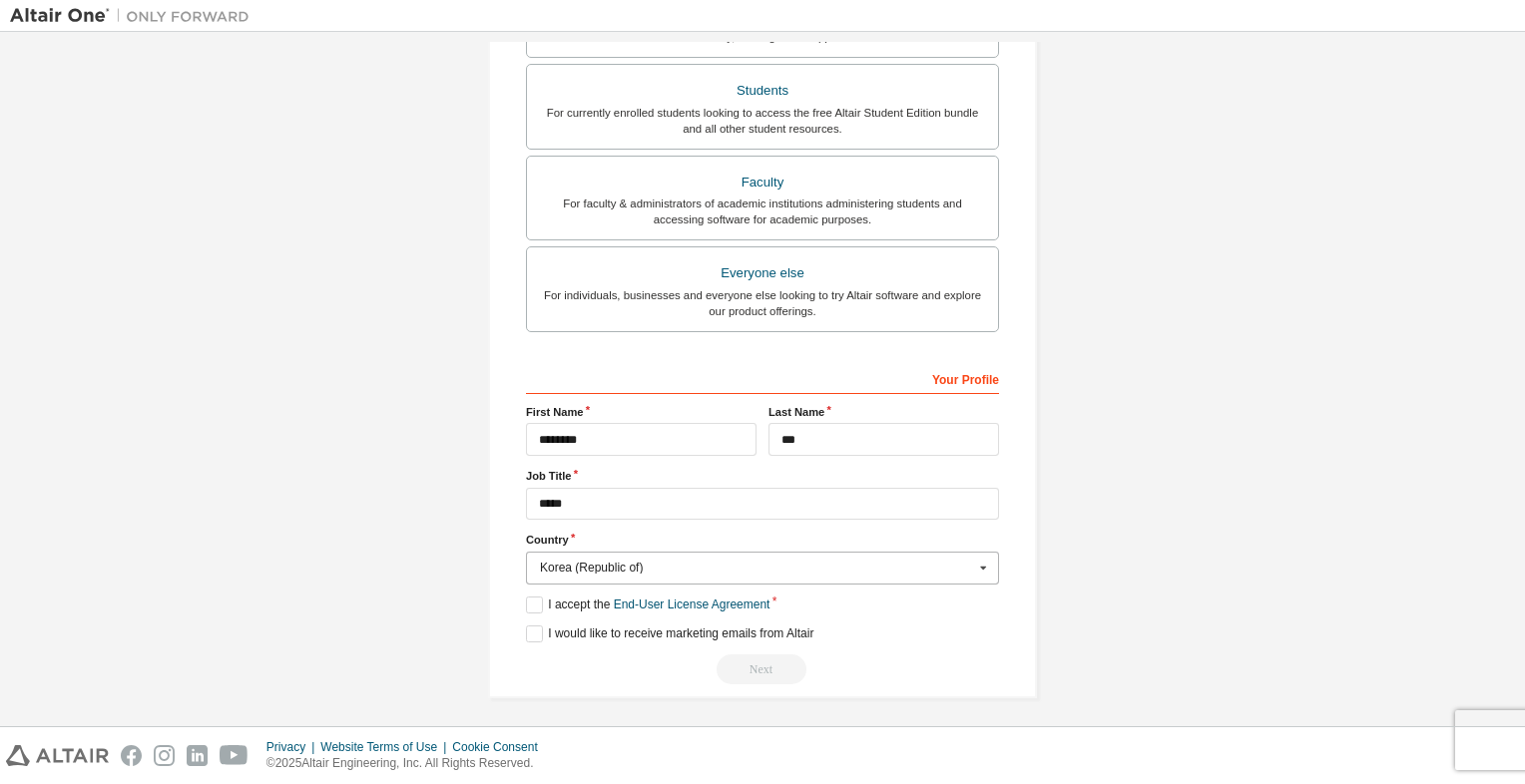 click at bounding box center [763, 568] 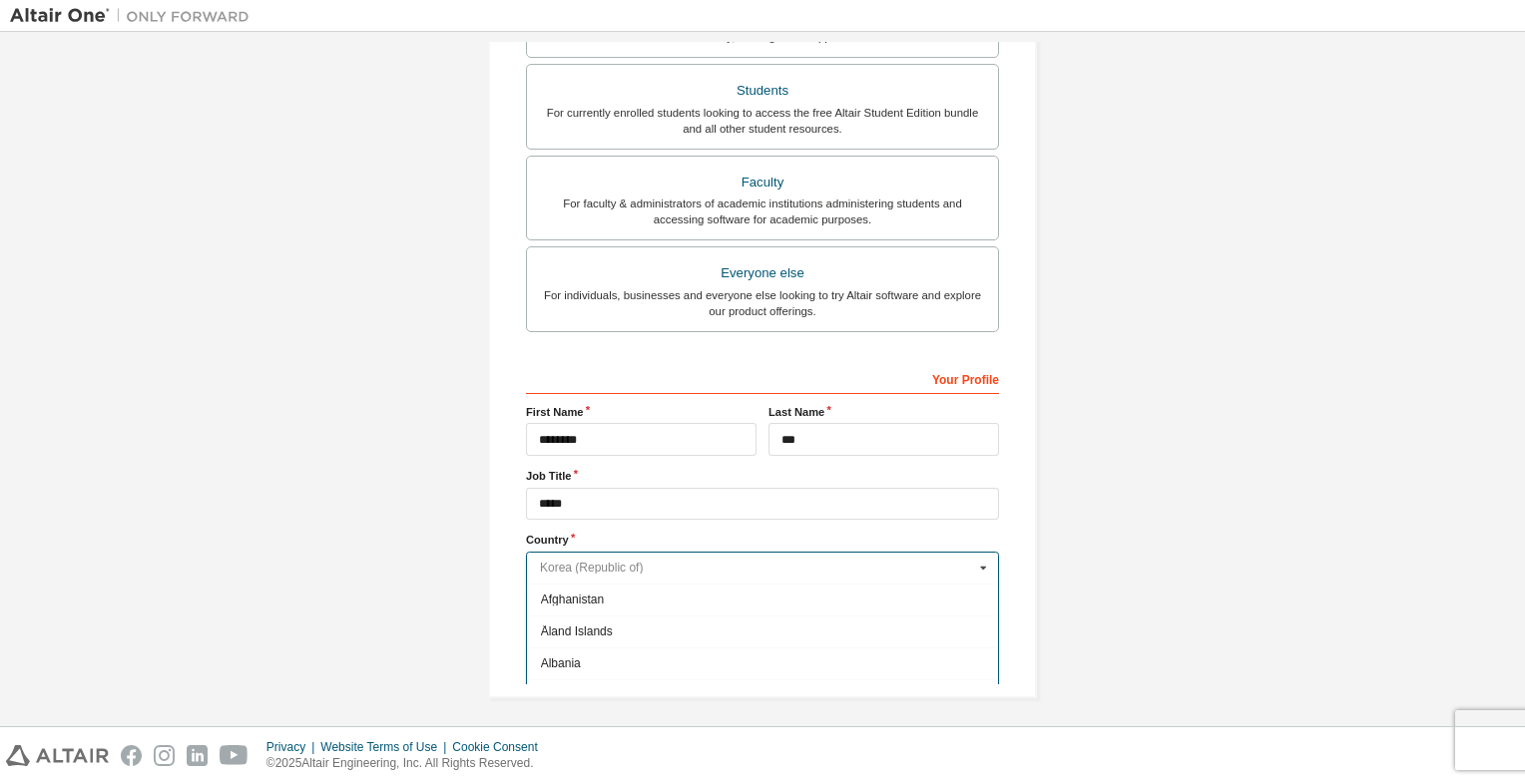scroll, scrollTop: 3406, scrollLeft: 0, axis: vertical 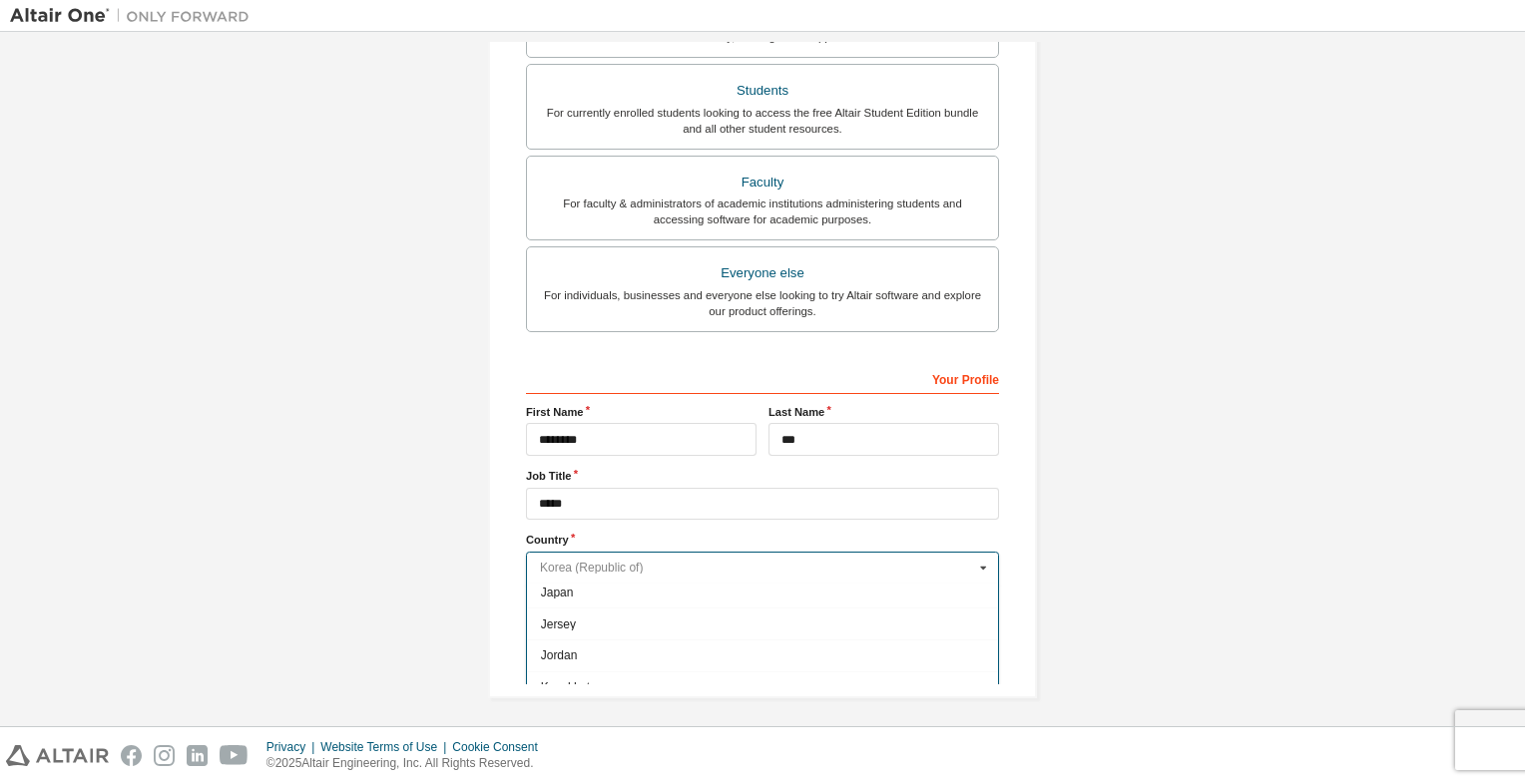 click at bounding box center [763, 568] 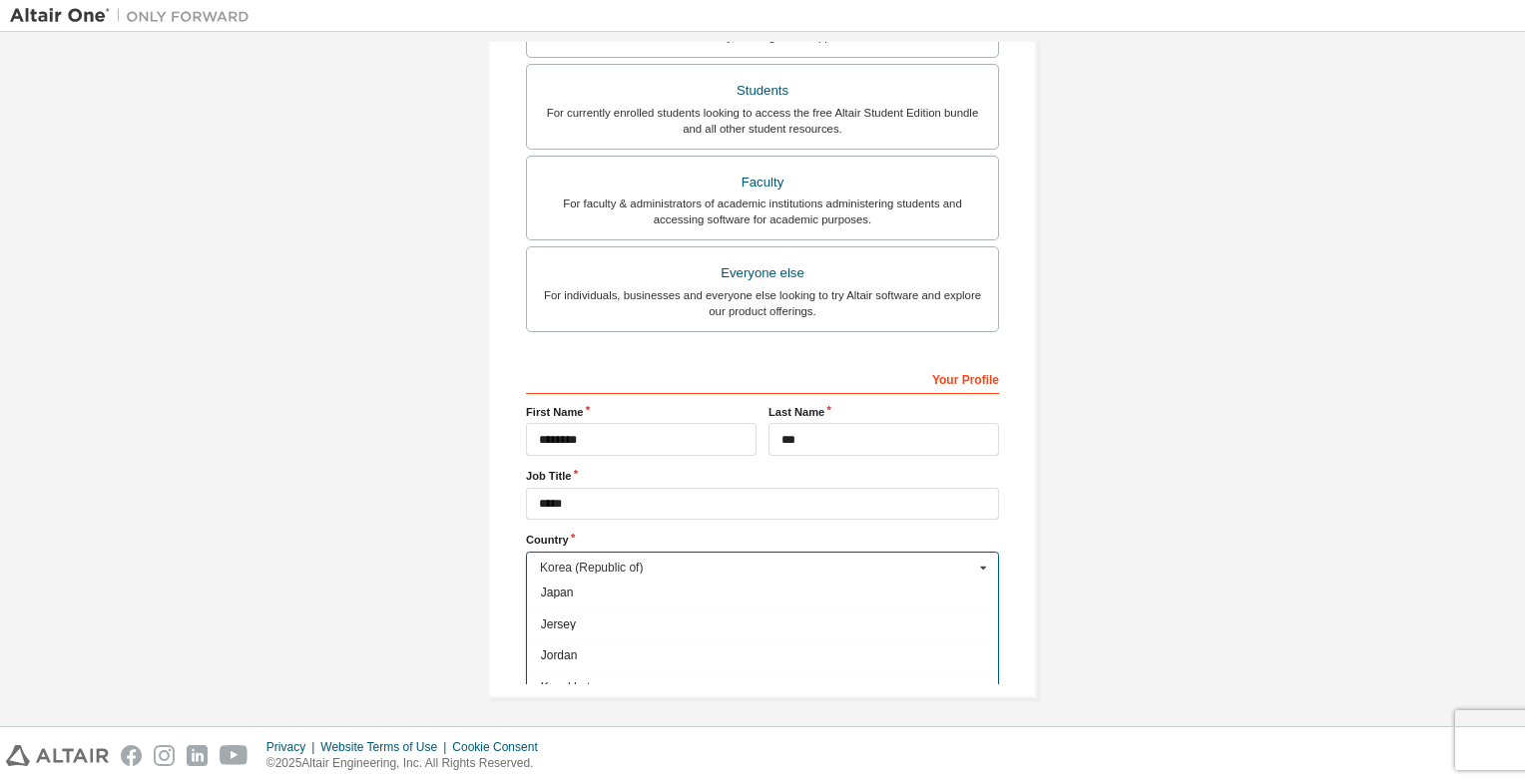click on "**********" at bounding box center [762, 162] 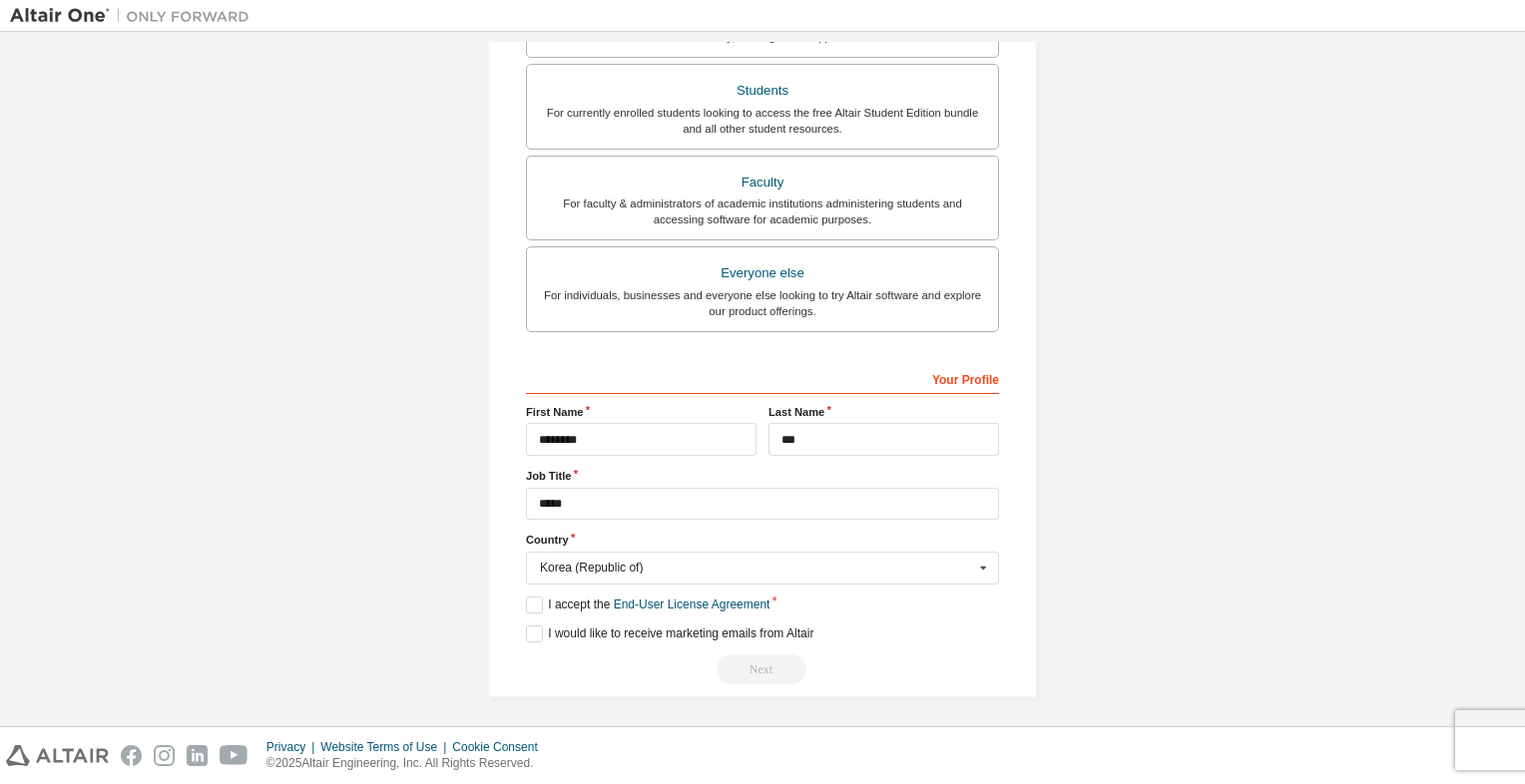 click on "Next" at bounding box center (762, 669) 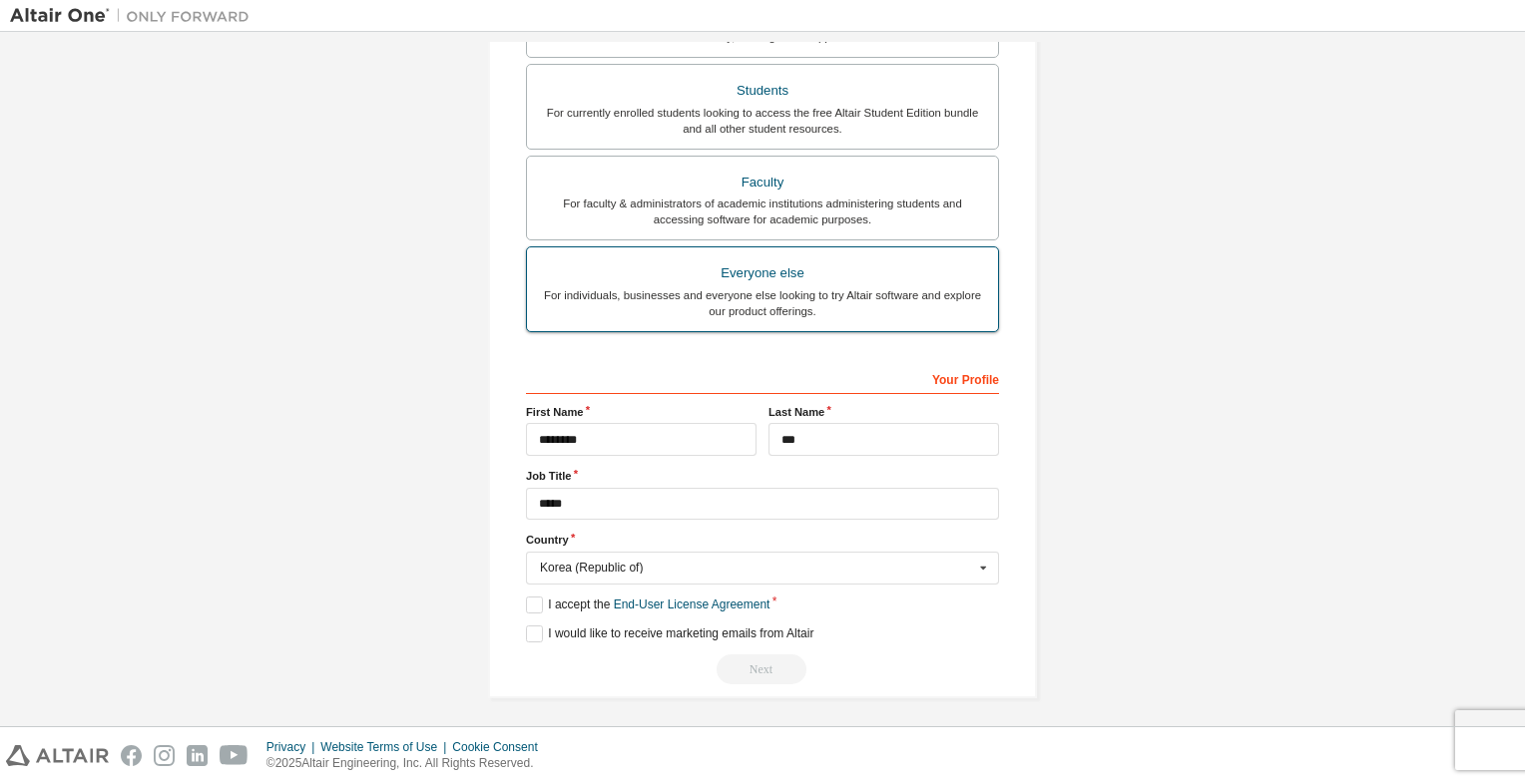 scroll, scrollTop: 176, scrollLeft: 0, axis: vertical 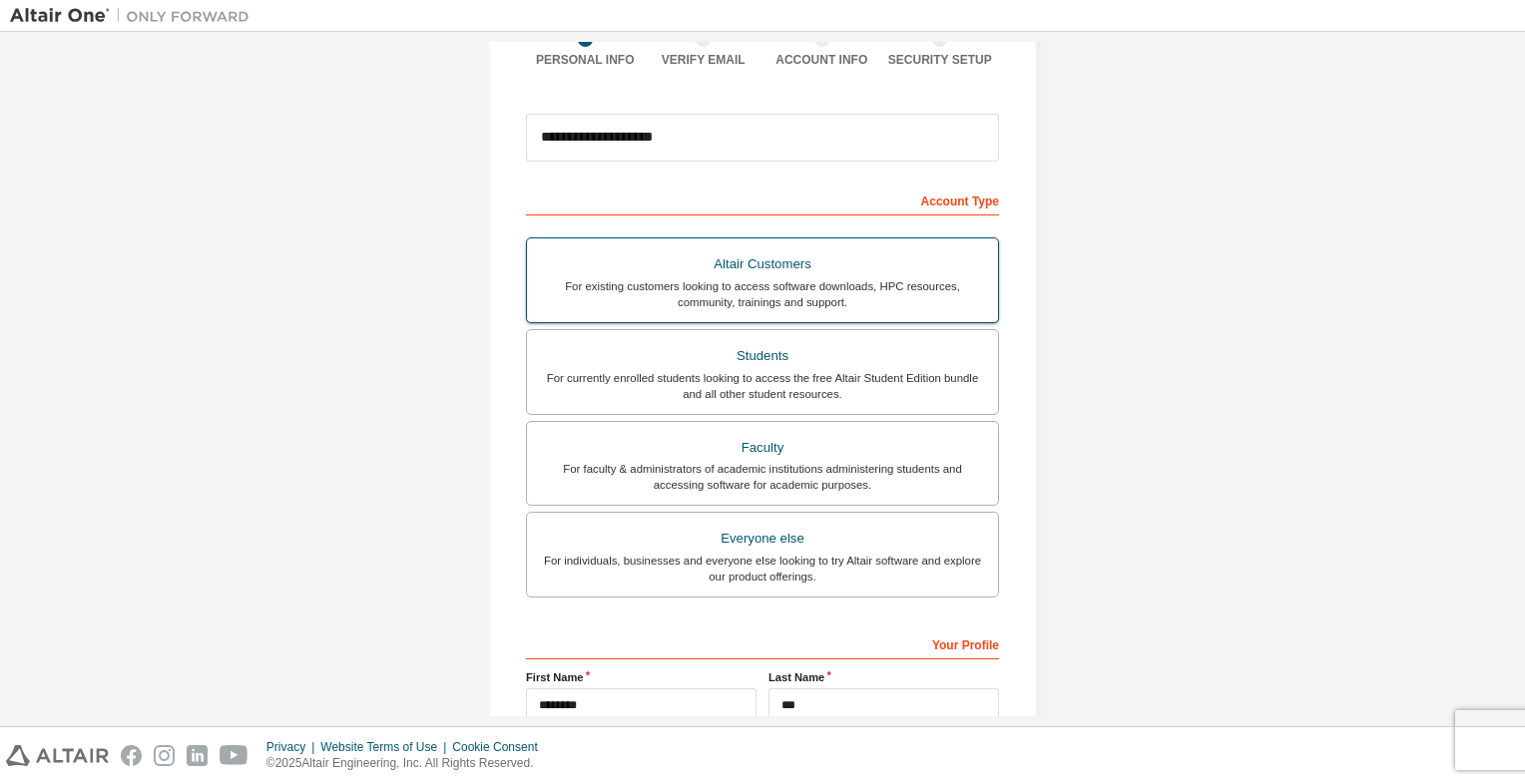 click on "Altair Customers" at bounding box center (762, 264) 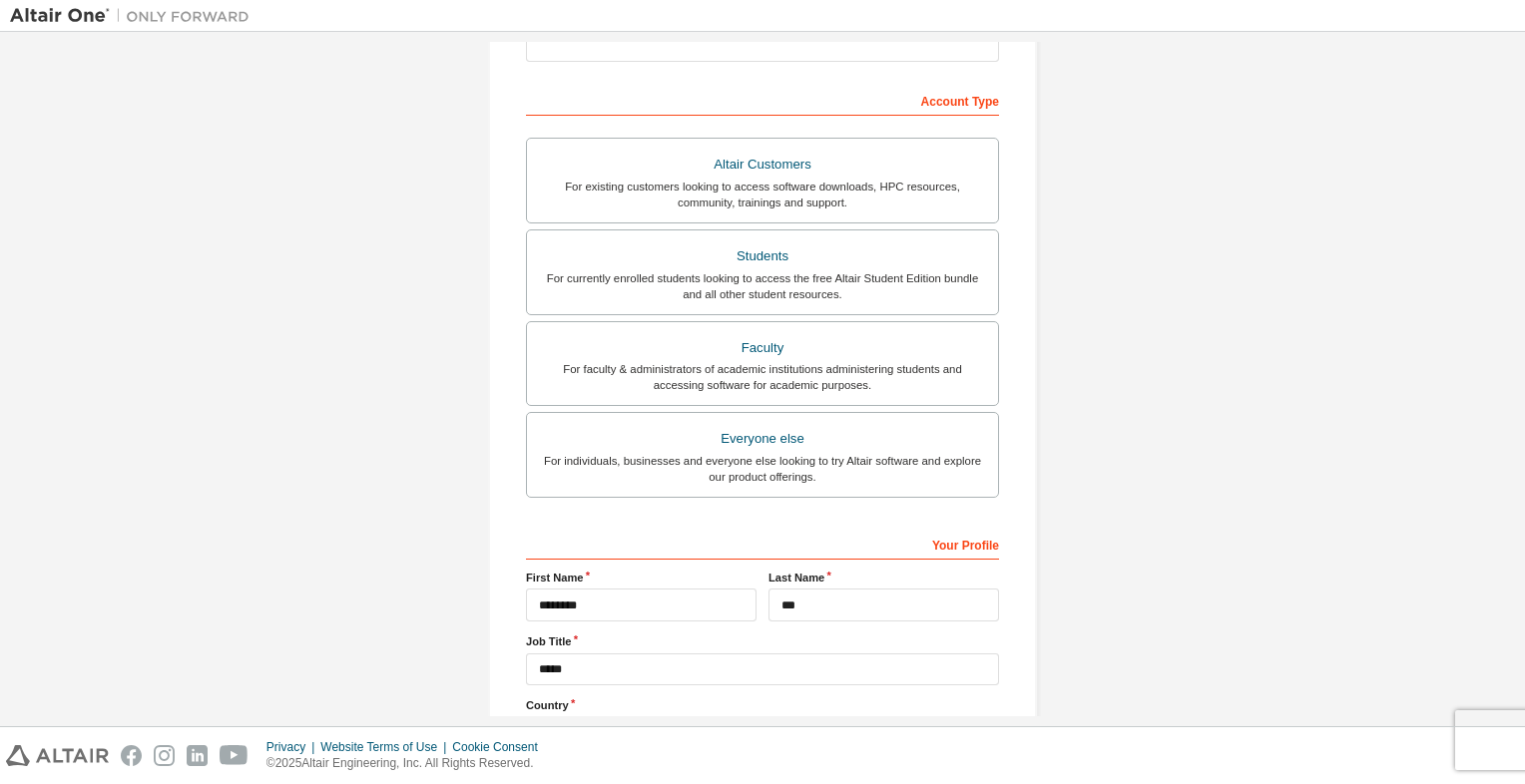 scroll, scrollTop: 441, scrollLeft: 0, axis: vertical 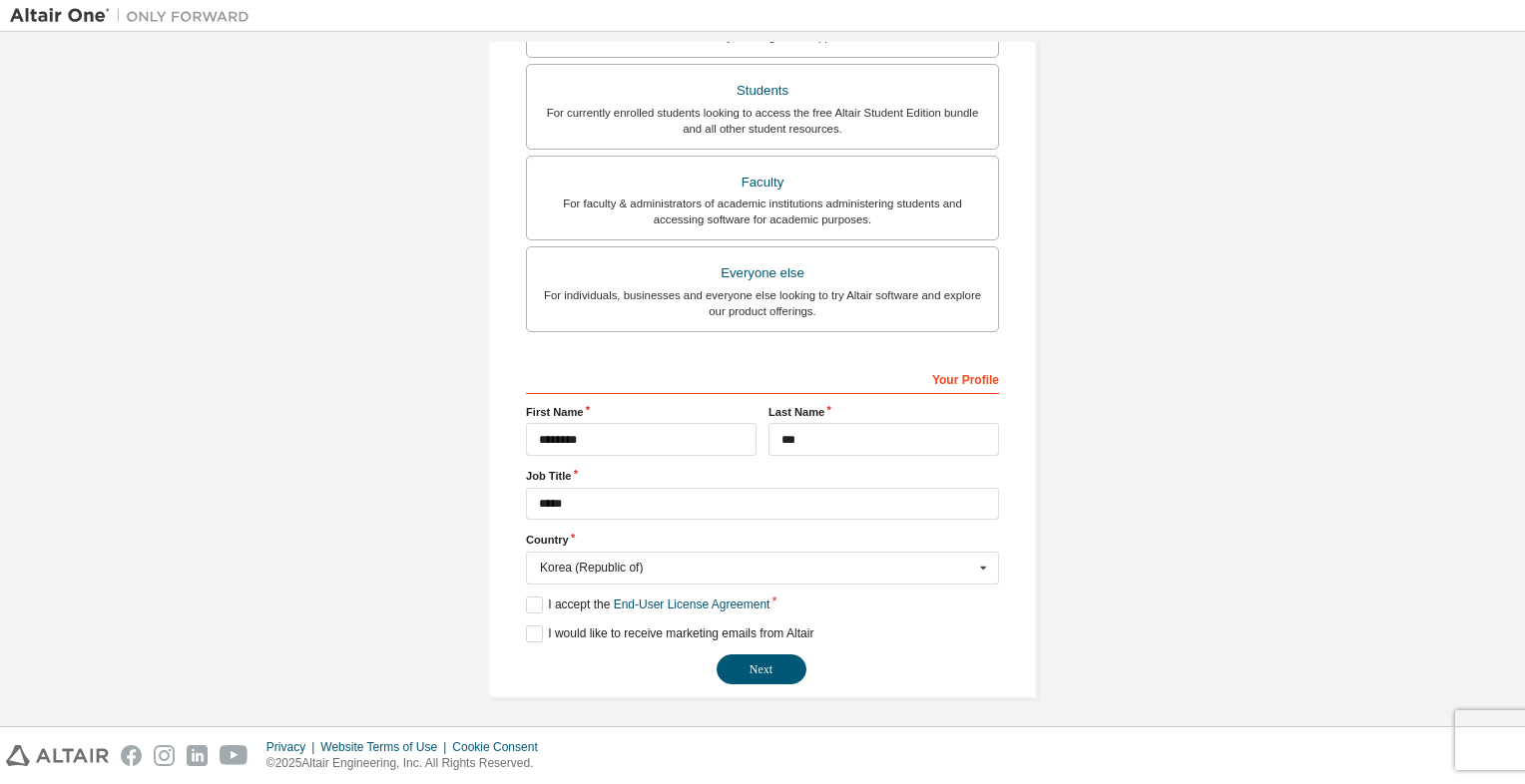 click on "**********" at bounding box center [762, 162] 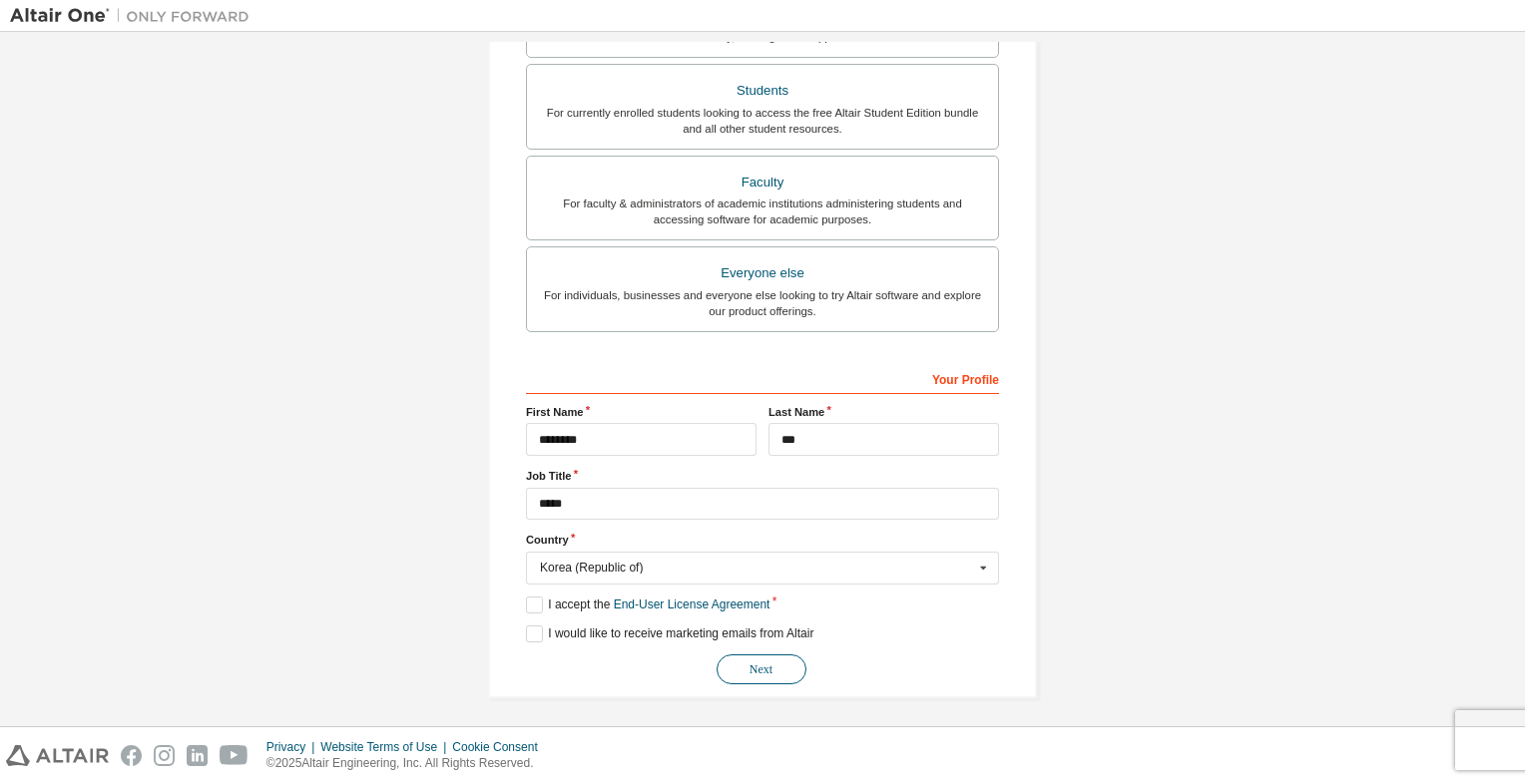 click on "Next" at bounding box center [762, 669] 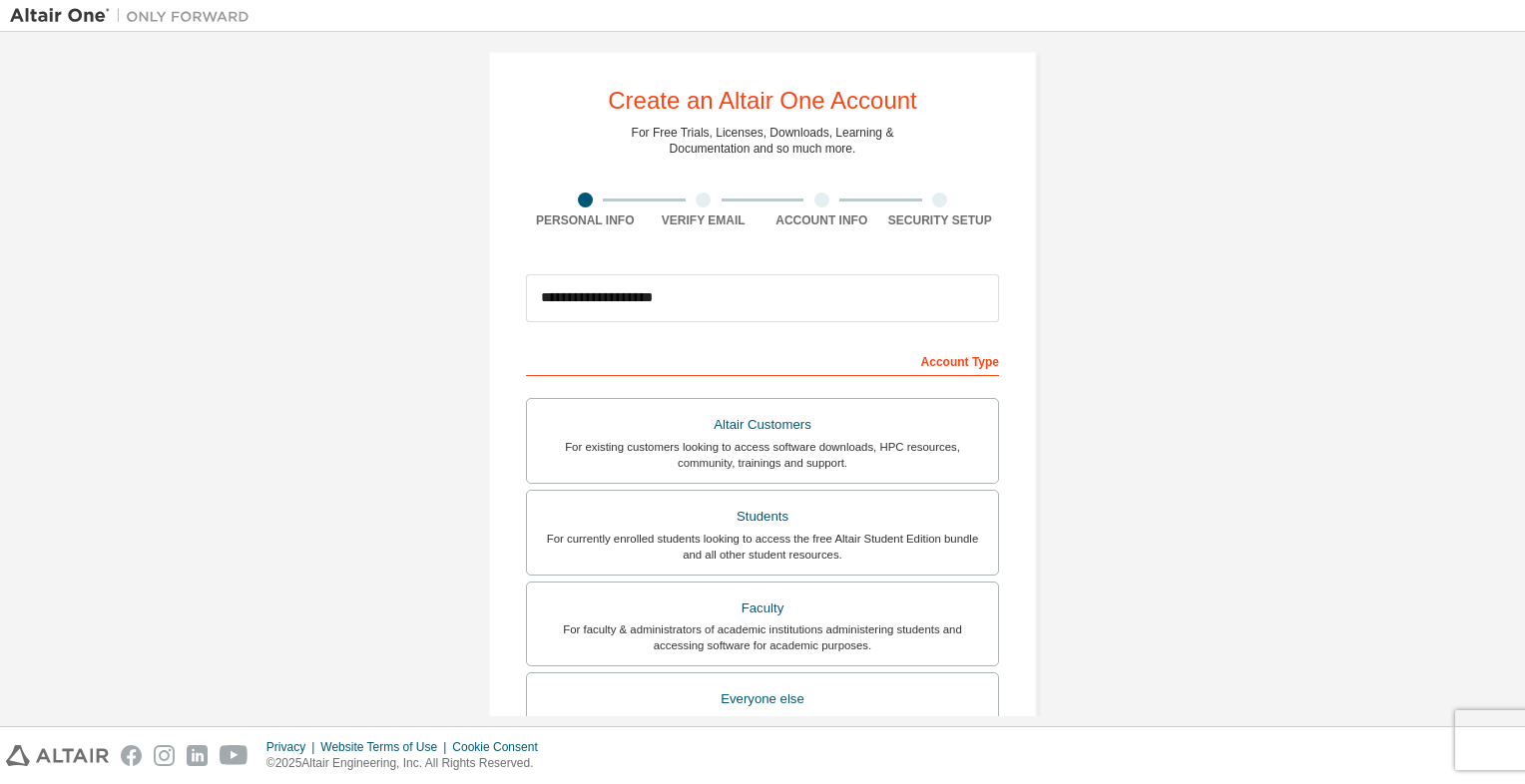 scroll, scrollTop: 0, scrollLeft: 0, axis: both 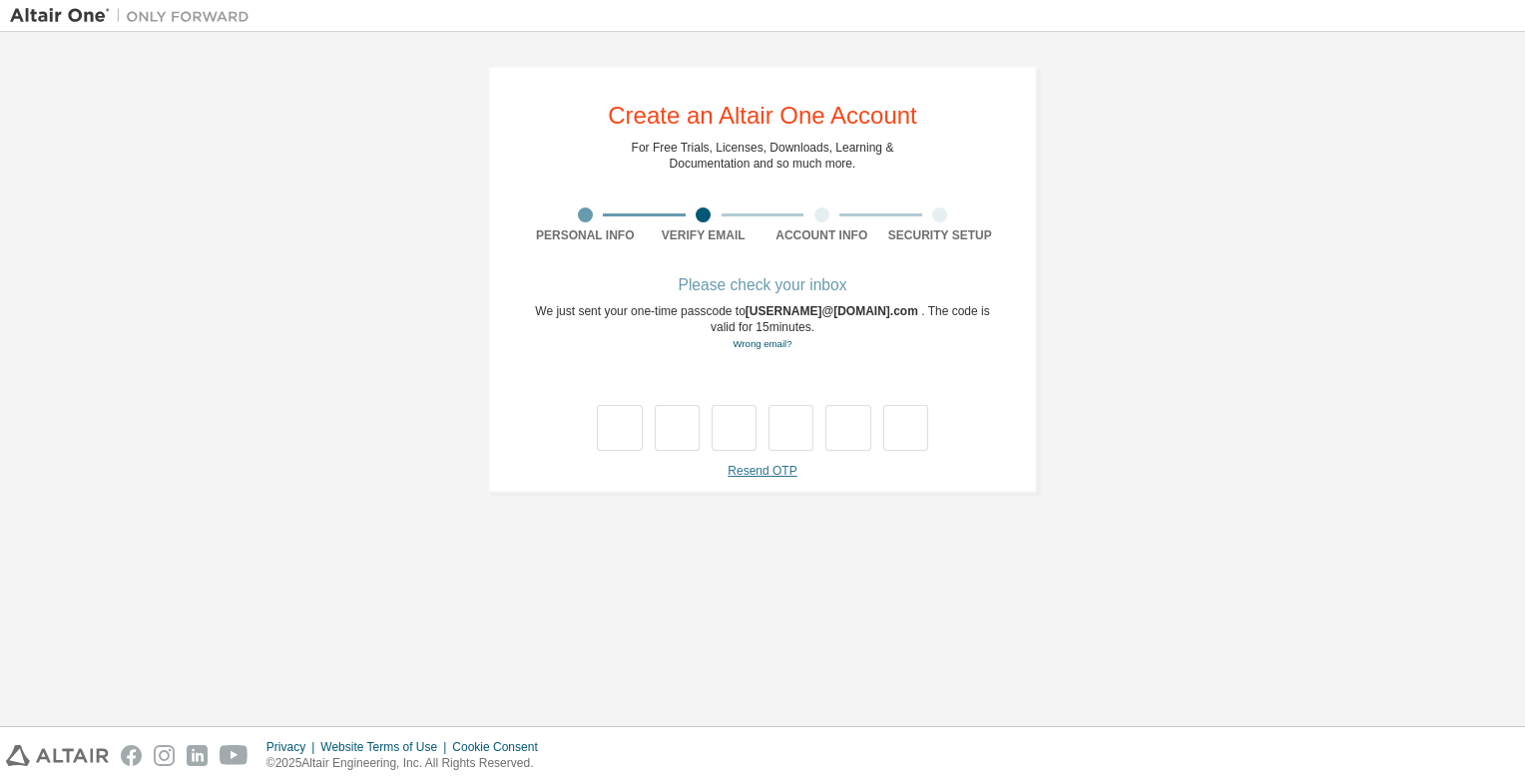 click on "Resend OTP" at bounding box center [762, 471] 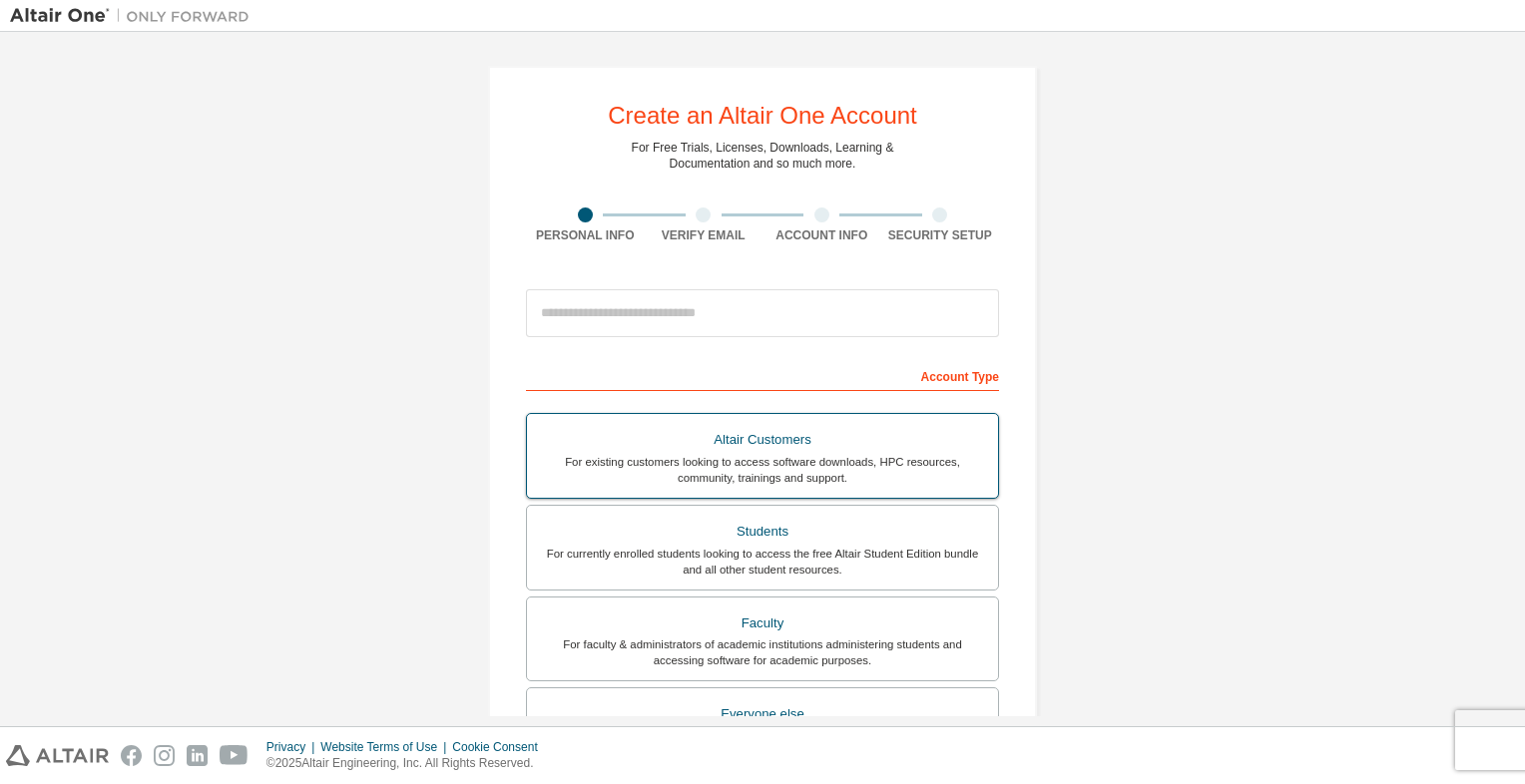 scroll, scrollTop: 0, scrollLeft: 0, axis: both 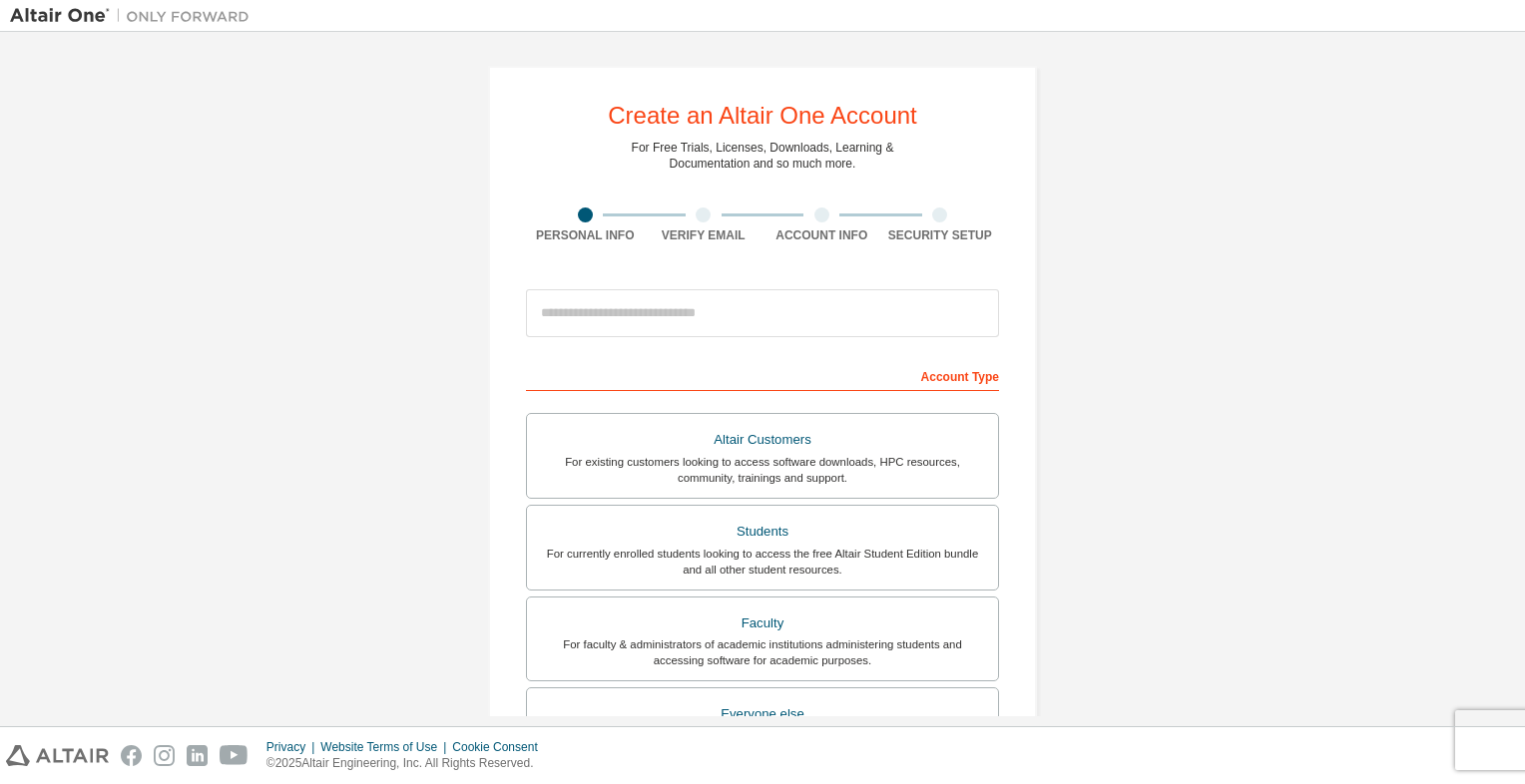 click on "Create an Altair One Account For Free Trials, Licenses, Downloads, Learning &  Documentation and so much more. Personal Info Verify Email Account Info Security Setup This is a federated email. No need to register a new account. You should be able to  login  by using your company's SSO credentials. Email already exists. Please try to  login  instead. Account Type Altair Customers For existing customers looking to access software downloads, HPC resources, community, trainings and support. Students For currently enrolled students looking to access the free Altair Student Edition bundle and all other student resources. Faculty For faculty & administrators of academic institutions administering students and accessing software for academic purposes. Everyone else For individuals, businesses and everyone else looking to try Altair software and explore our product offerings. Your Profile First Name Last Name Job Title Please provide State/Province to help us route sales and support resources to you more efficiently." at bounding box center [762, 570] 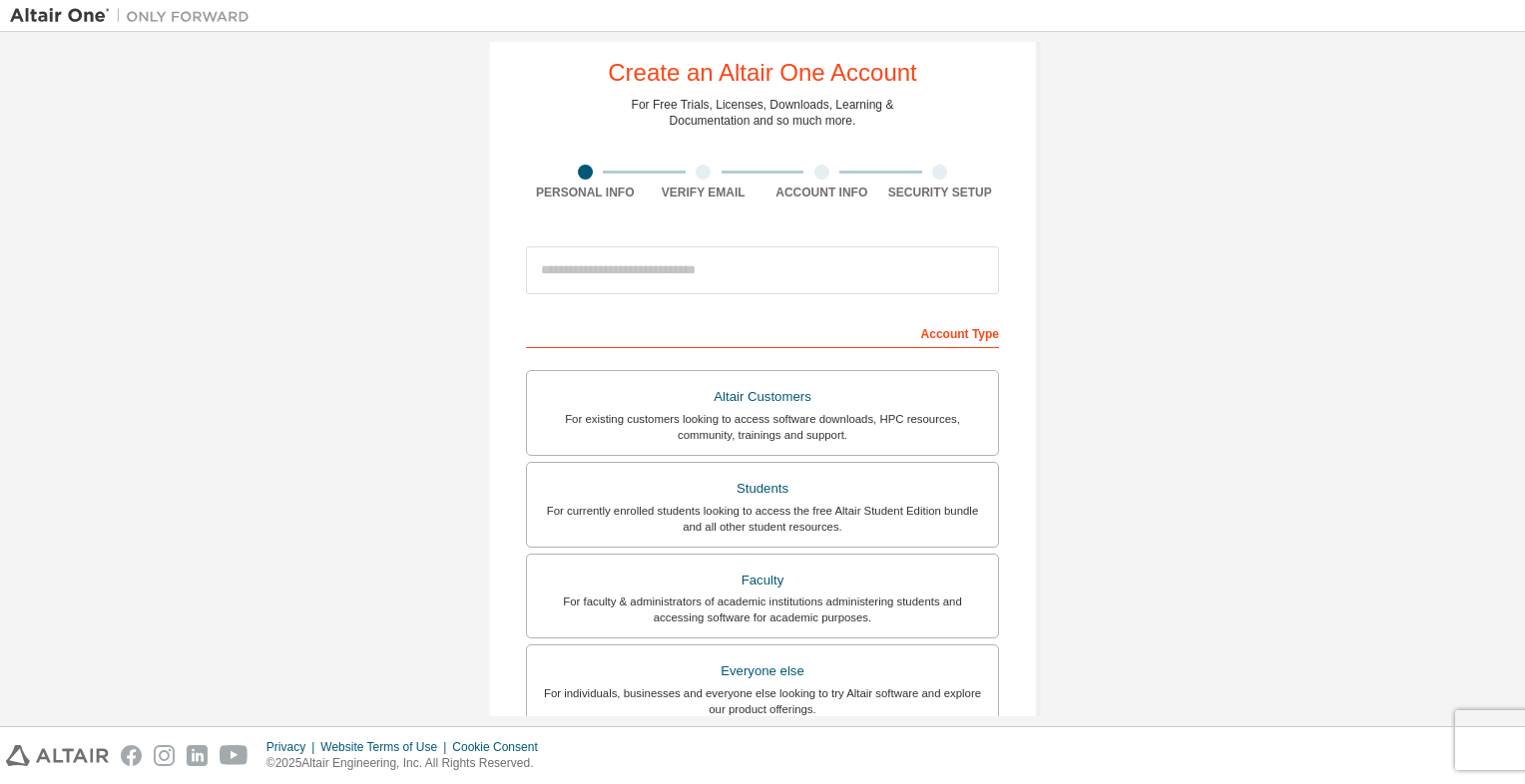 scroll, scrollTop: 0, scrollLeft: 0, axis: both 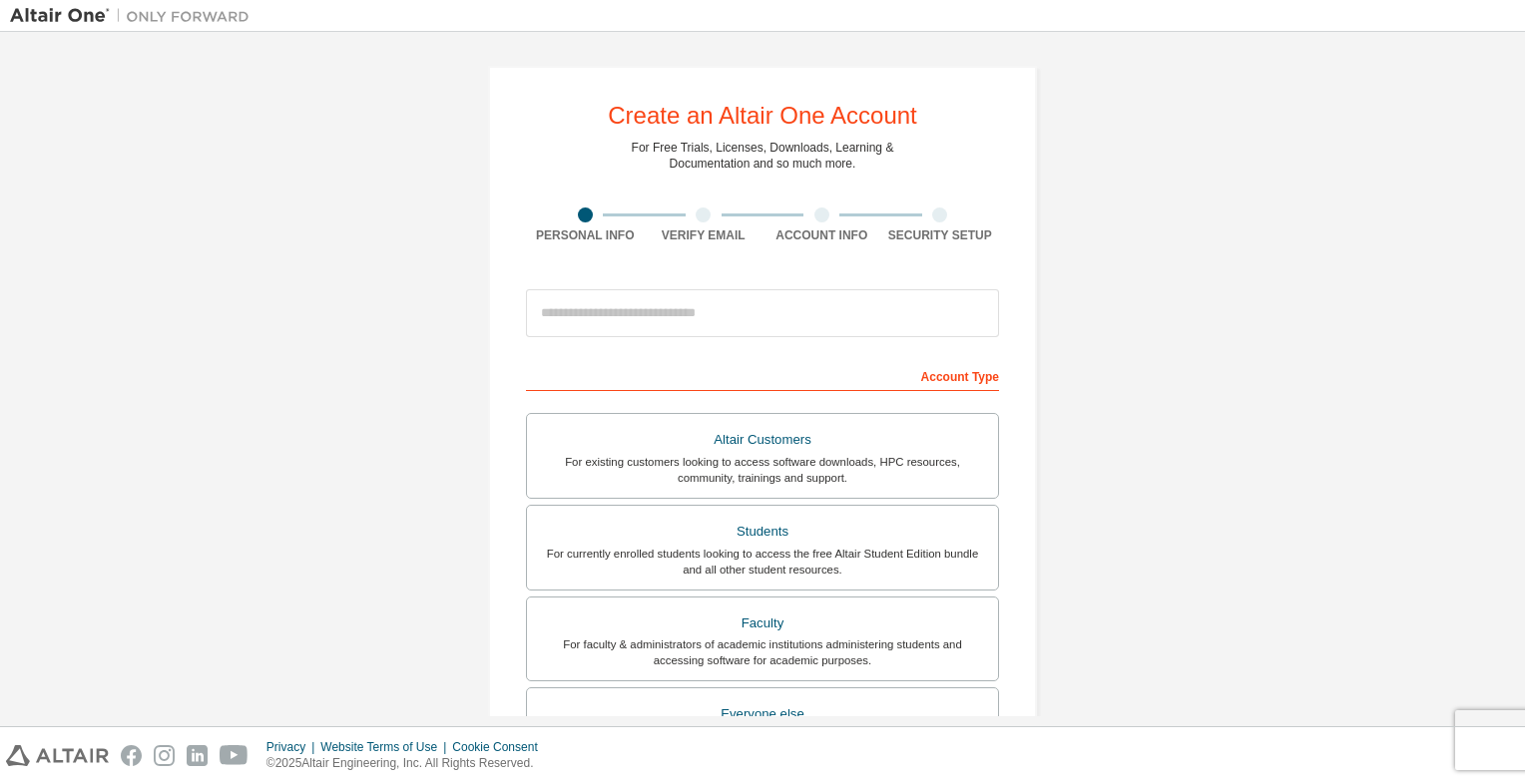 drag, startPoint x: 1058, startPoint y: 401, endPoint x: 1038, endPoint y: 404, distance: 20.22375 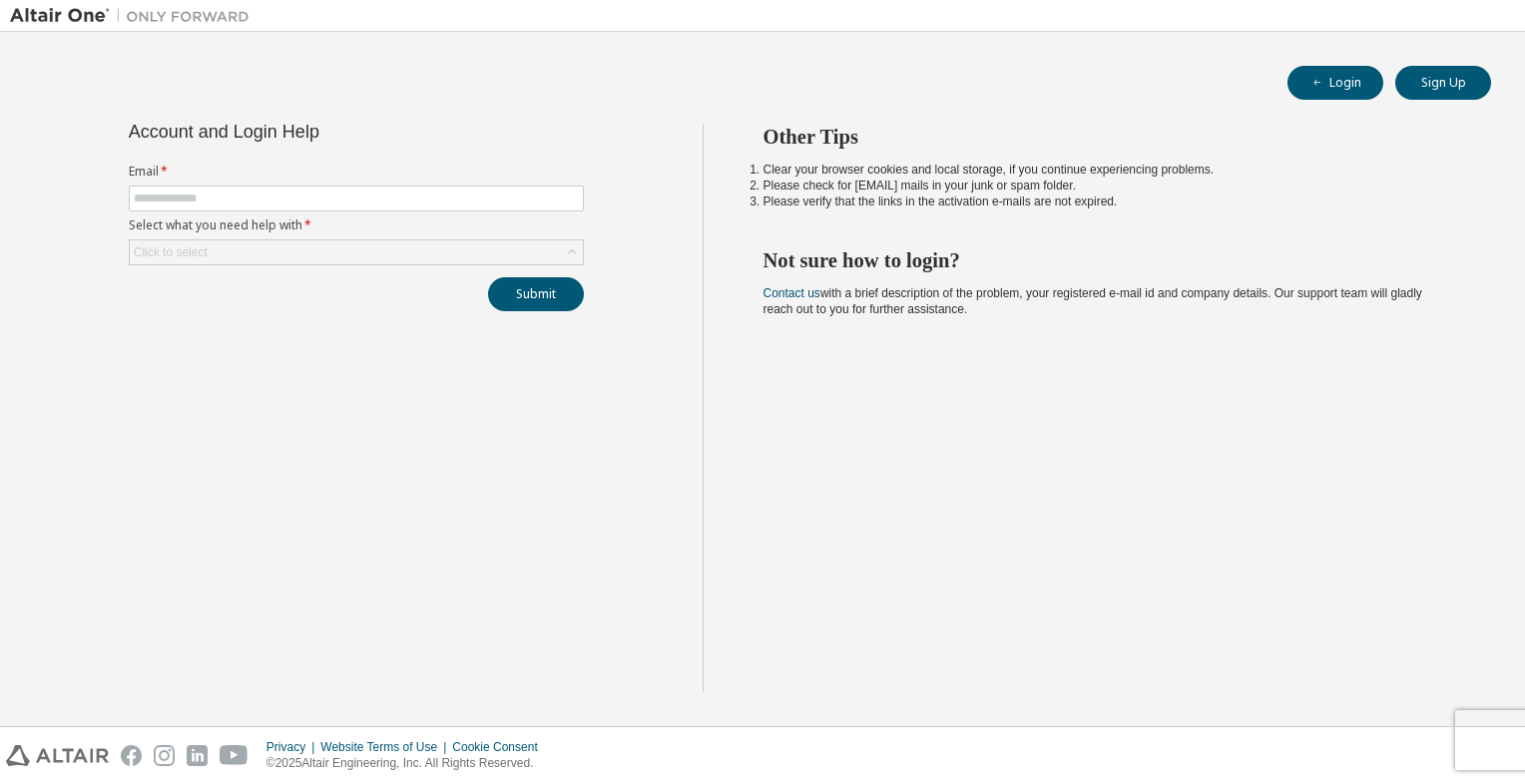 scroll, scrollTop: 0, scrollLeft: 0, axis: both 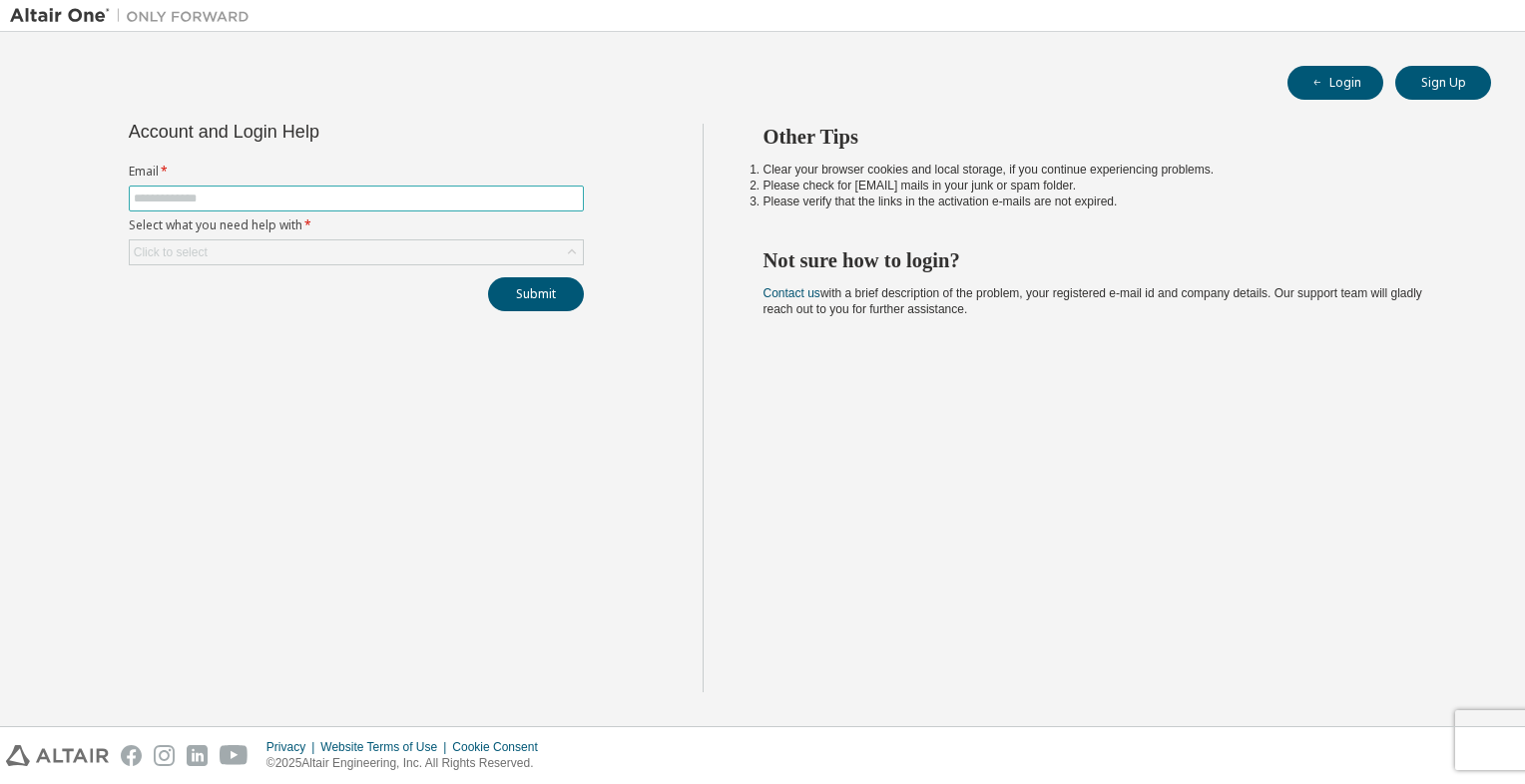 click at bounding box center (356, 198) 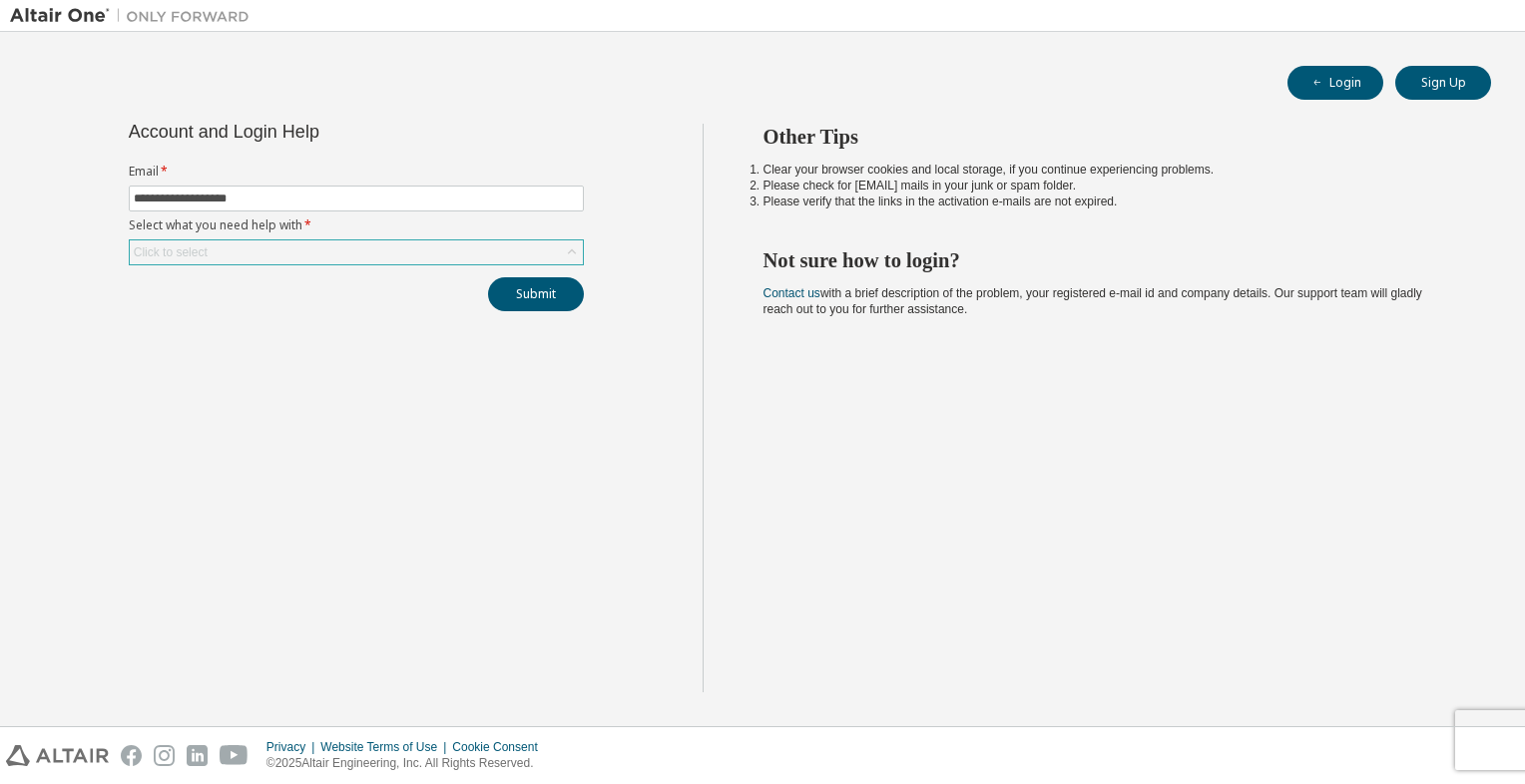 click 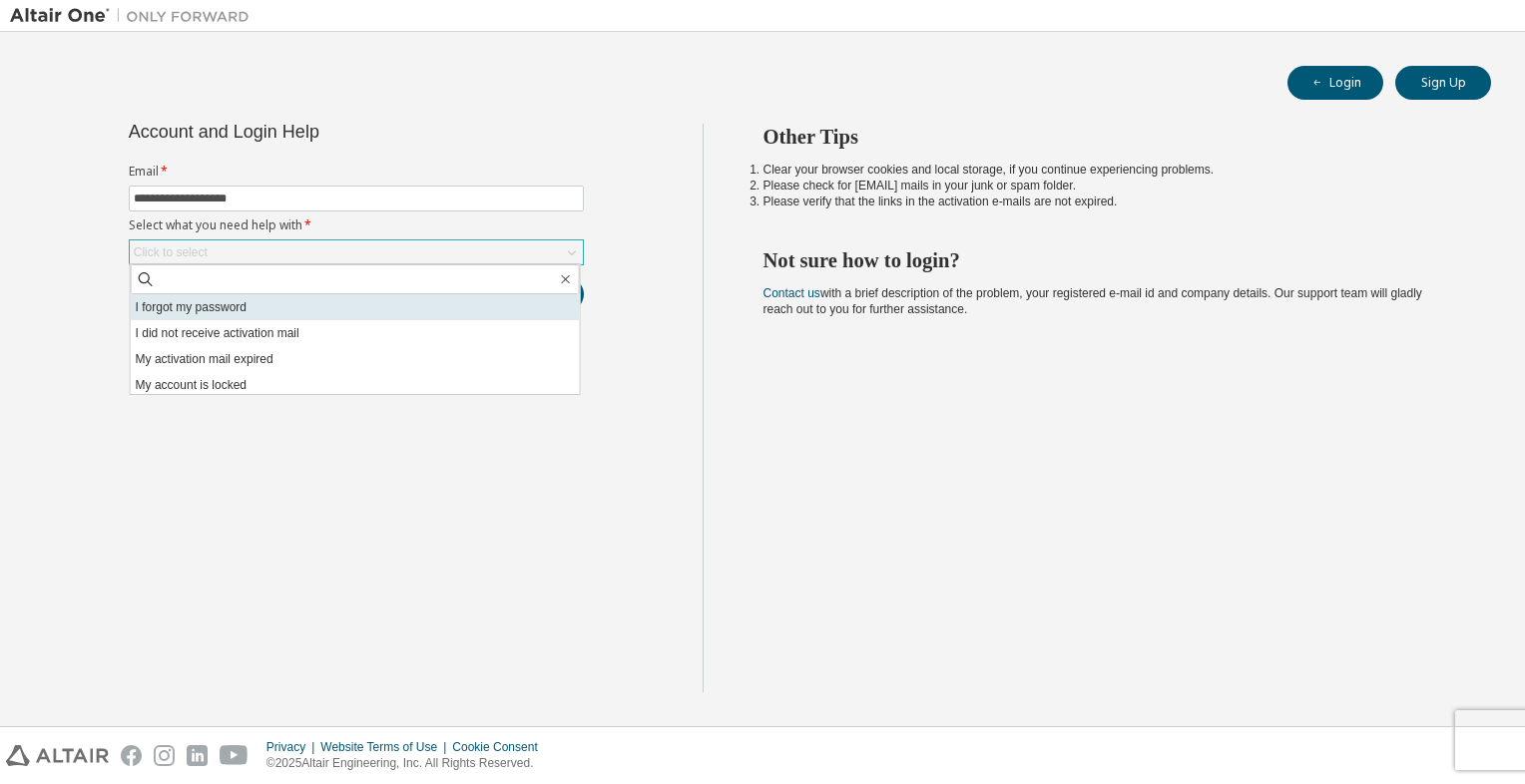 click on "I forgot my password" at bounding box center (355, 307) 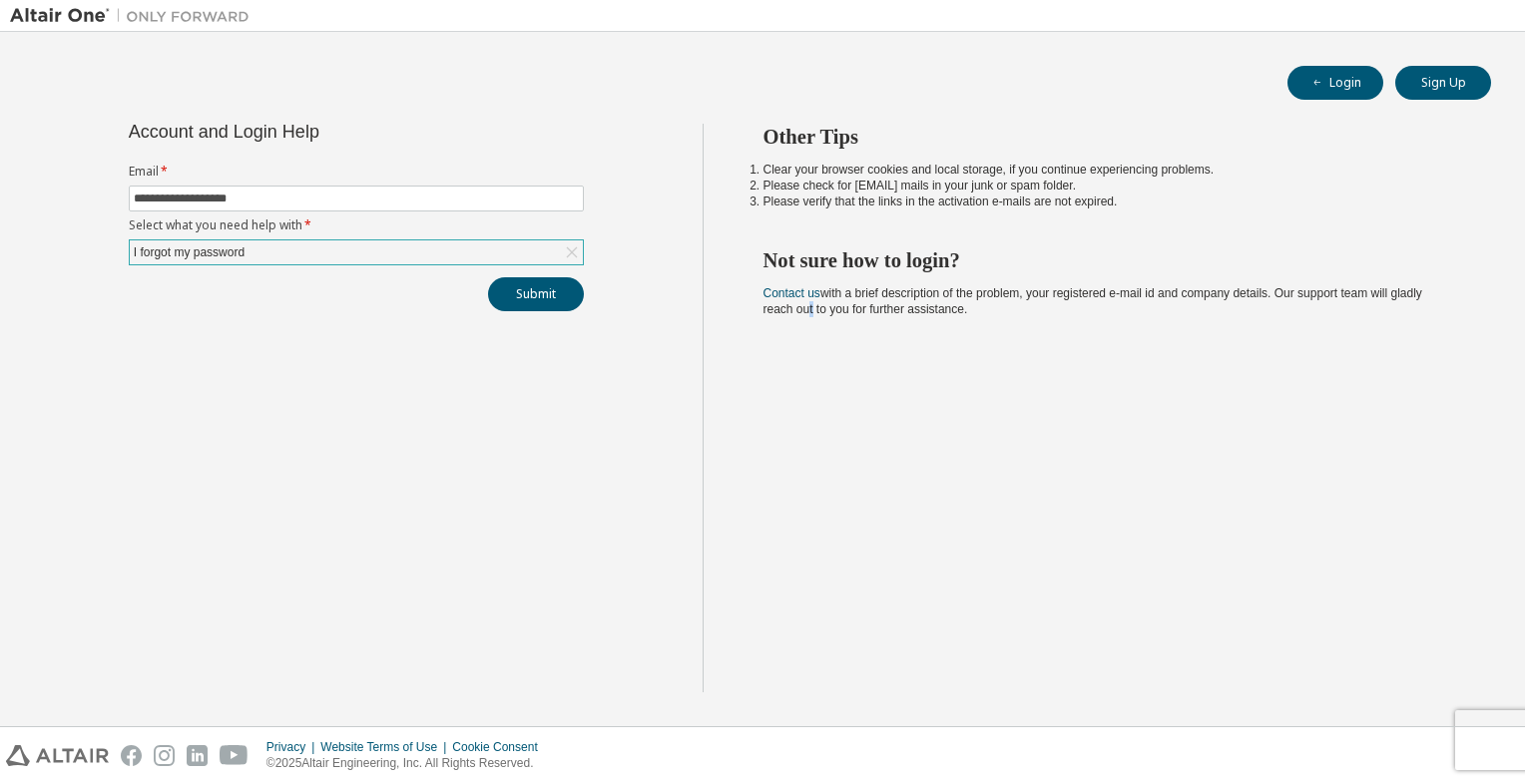 click on "Contact us  with a brief description of the problem, your registered e-mail id and company details. Our support team will gladly reach out to you for further assistance." at bounding box center (1093, 301) 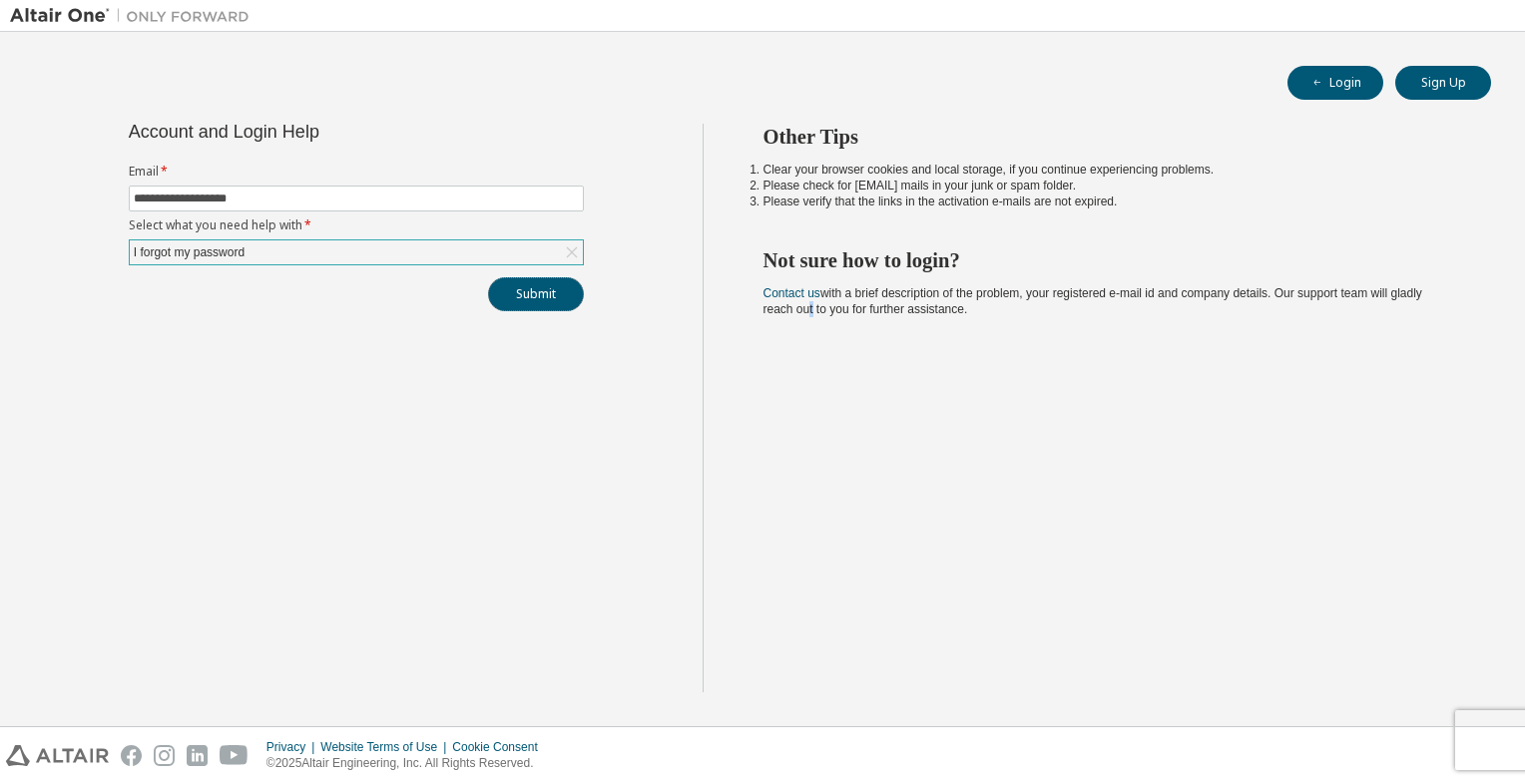 drag, startPoint x: 804, startPoint y: 303, endPoint x: 560, endPoint y: 296, distance: 244.10039 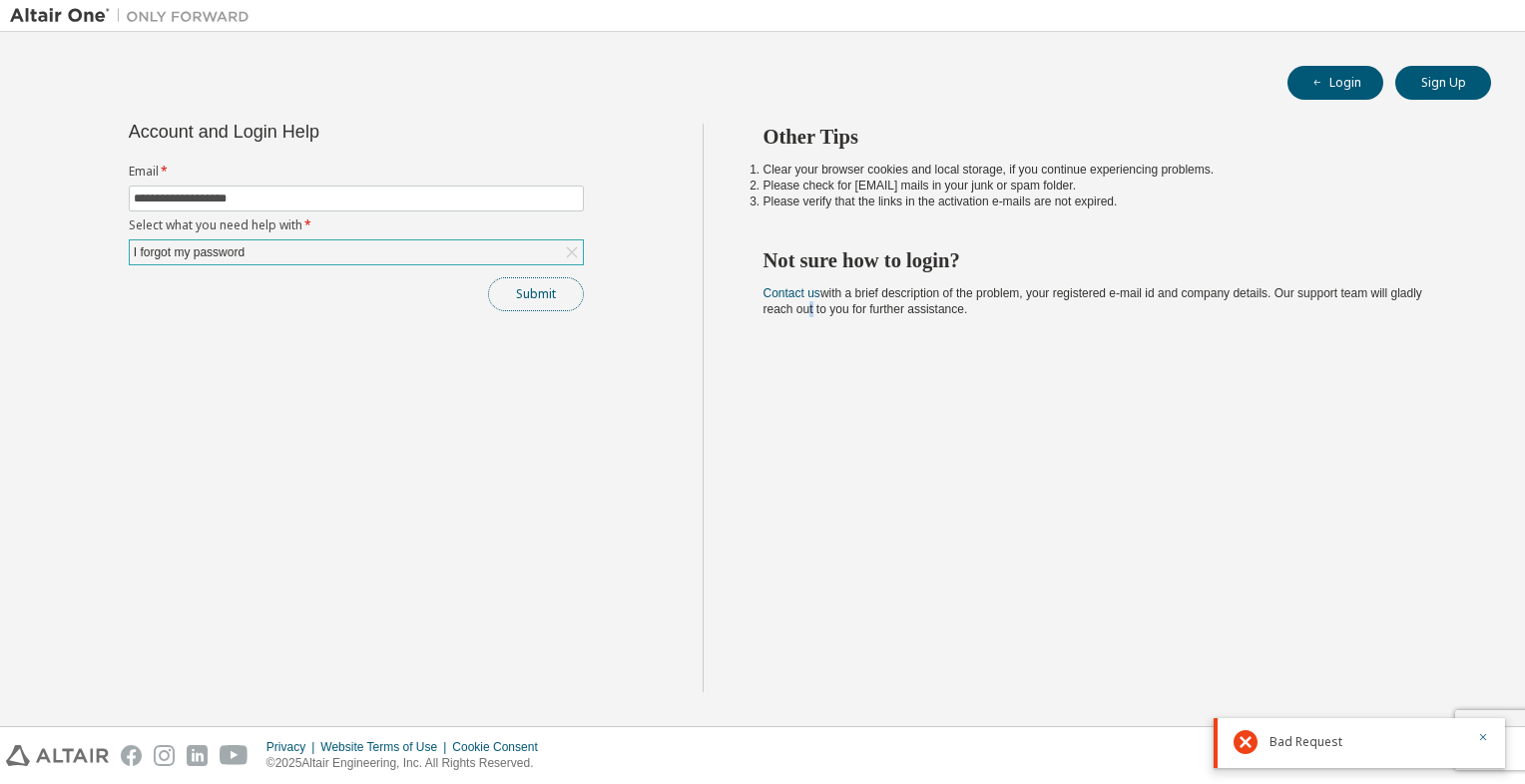 click on "Submit" at bounding box center [536, 294] 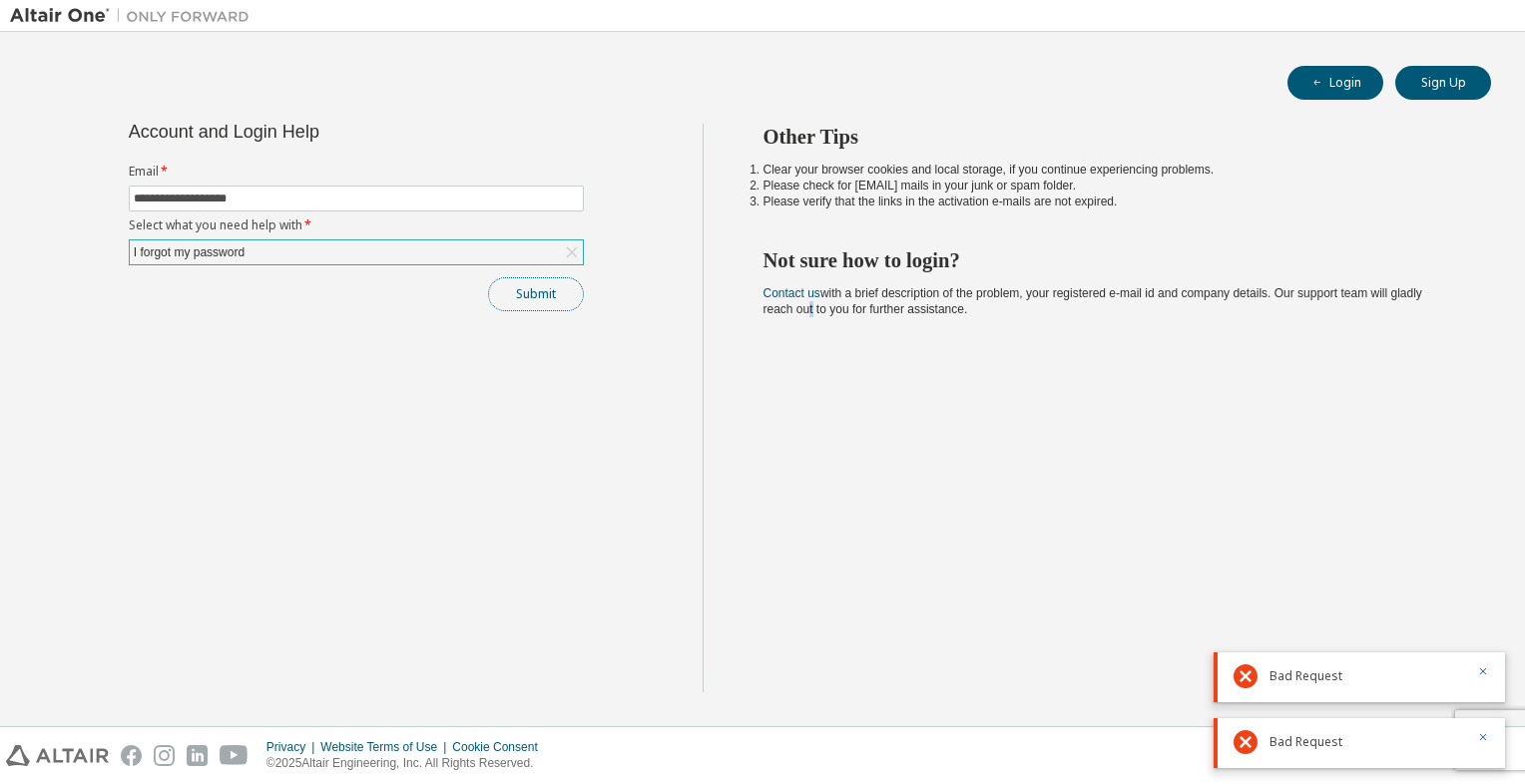 click on "Submit" at bounding box center [536, 294] 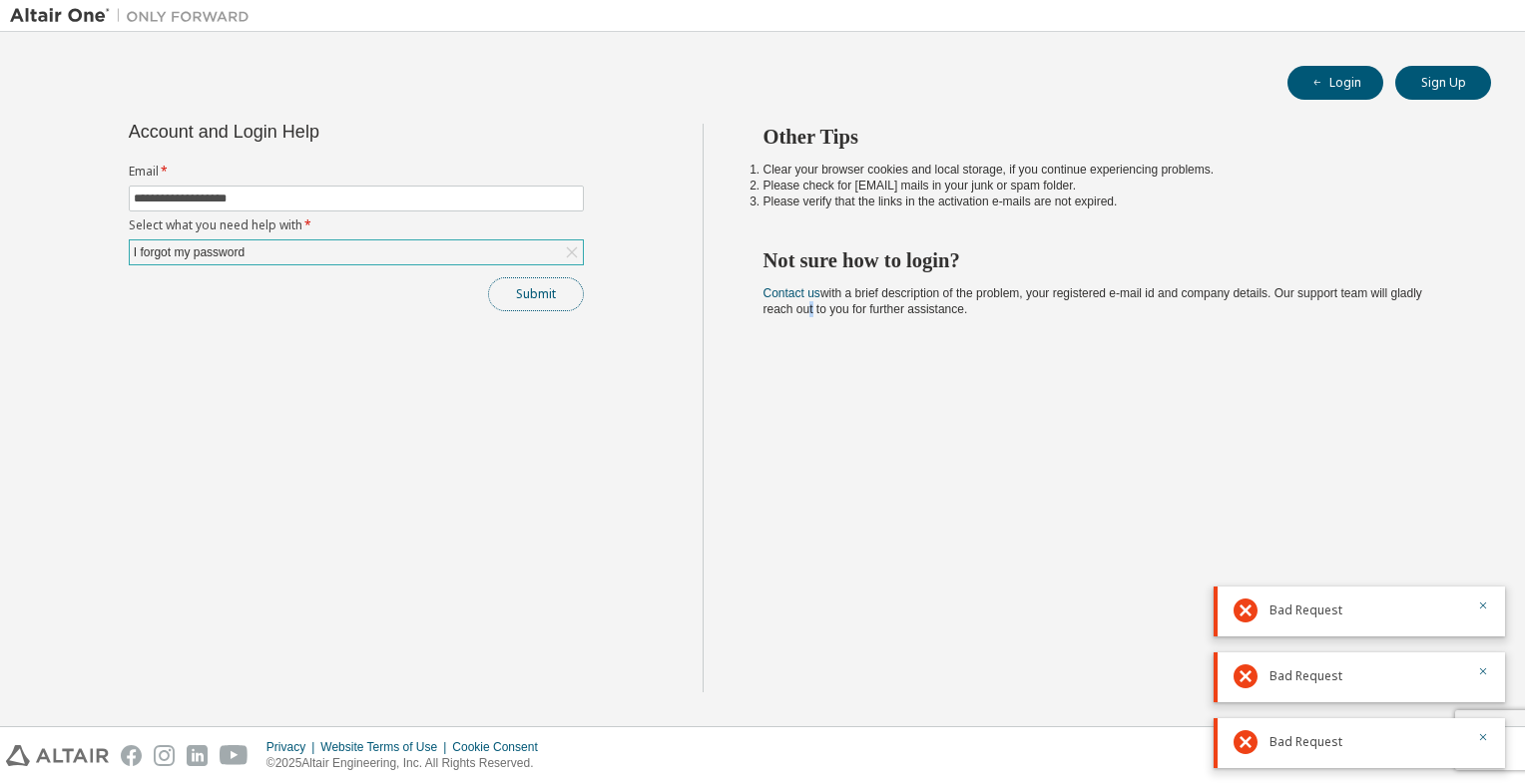 click on "Submit" at bounding box center [536, 294] 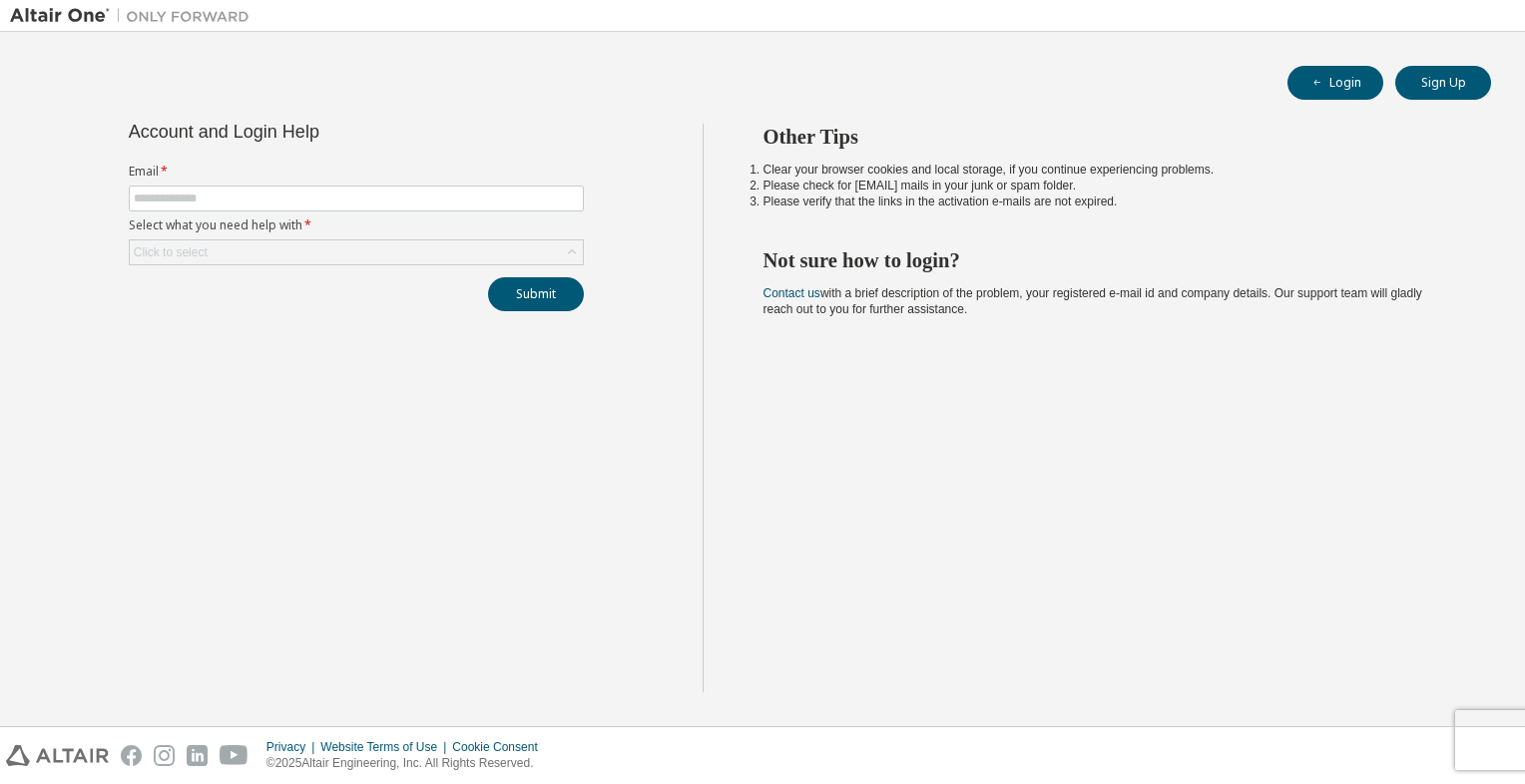 scroll, scrollTop: 0, scrollLeft: 0, axis: both 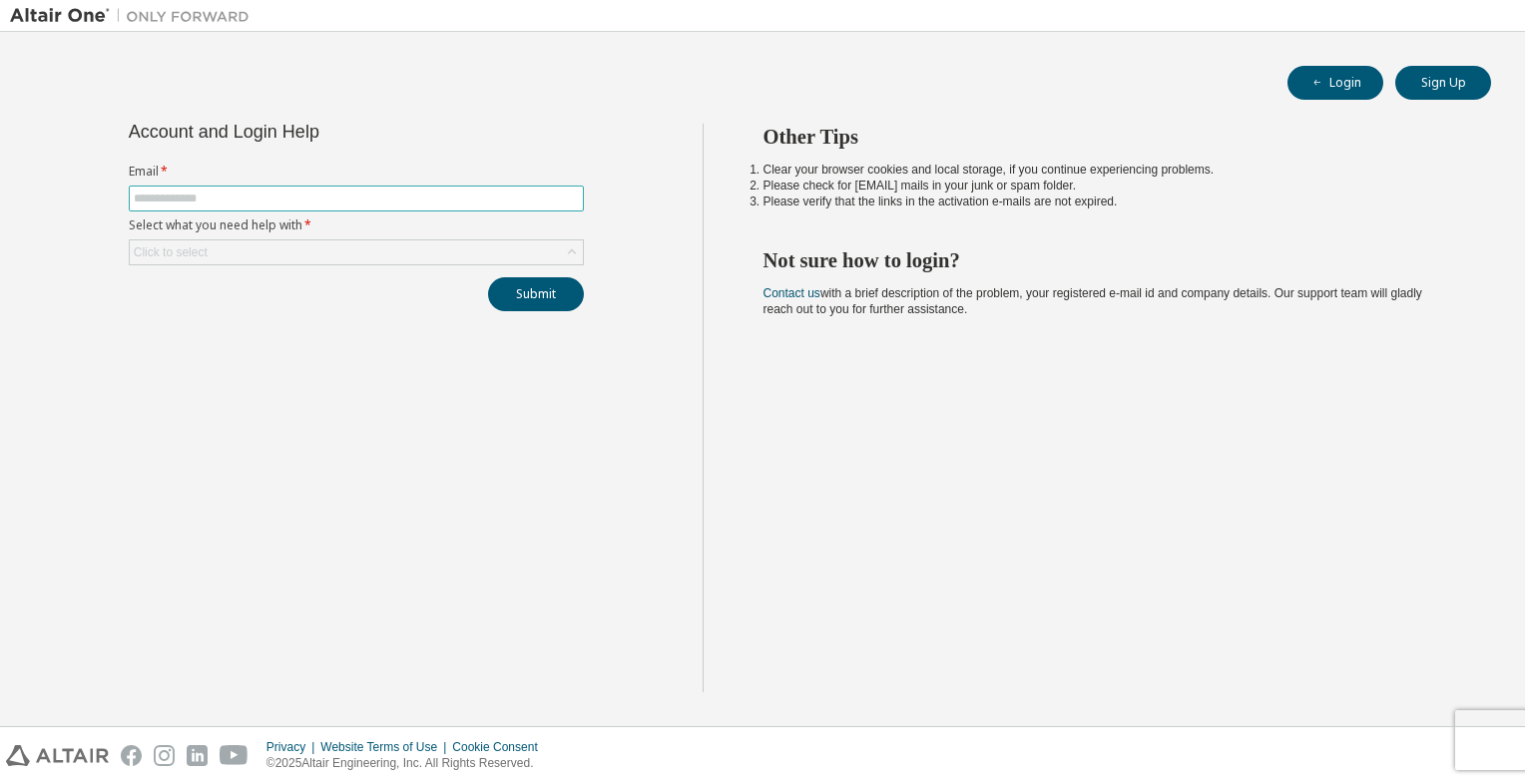 click at bounding box center (356, 198) 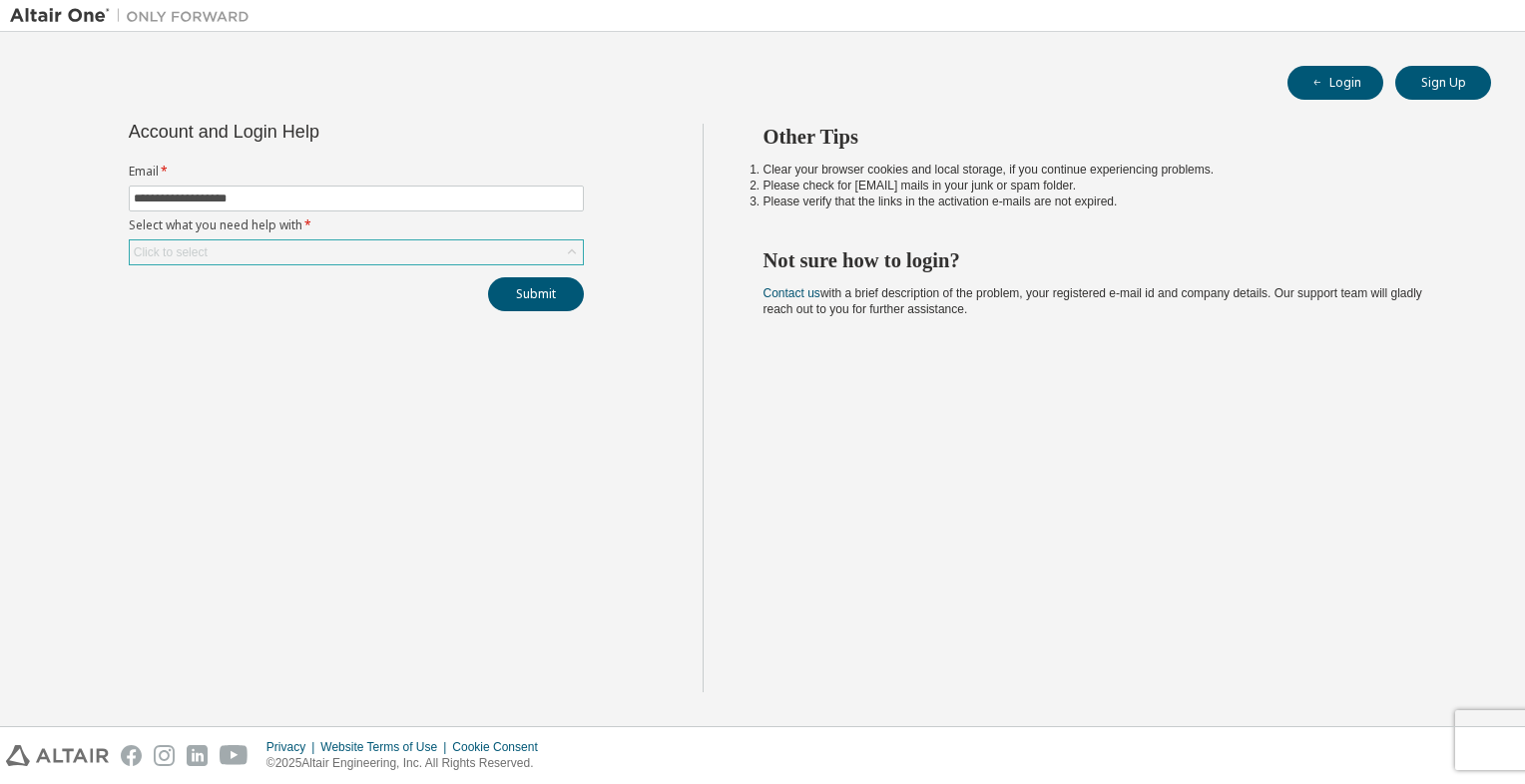 click on "Click to select" at bounding box center [356, 252] 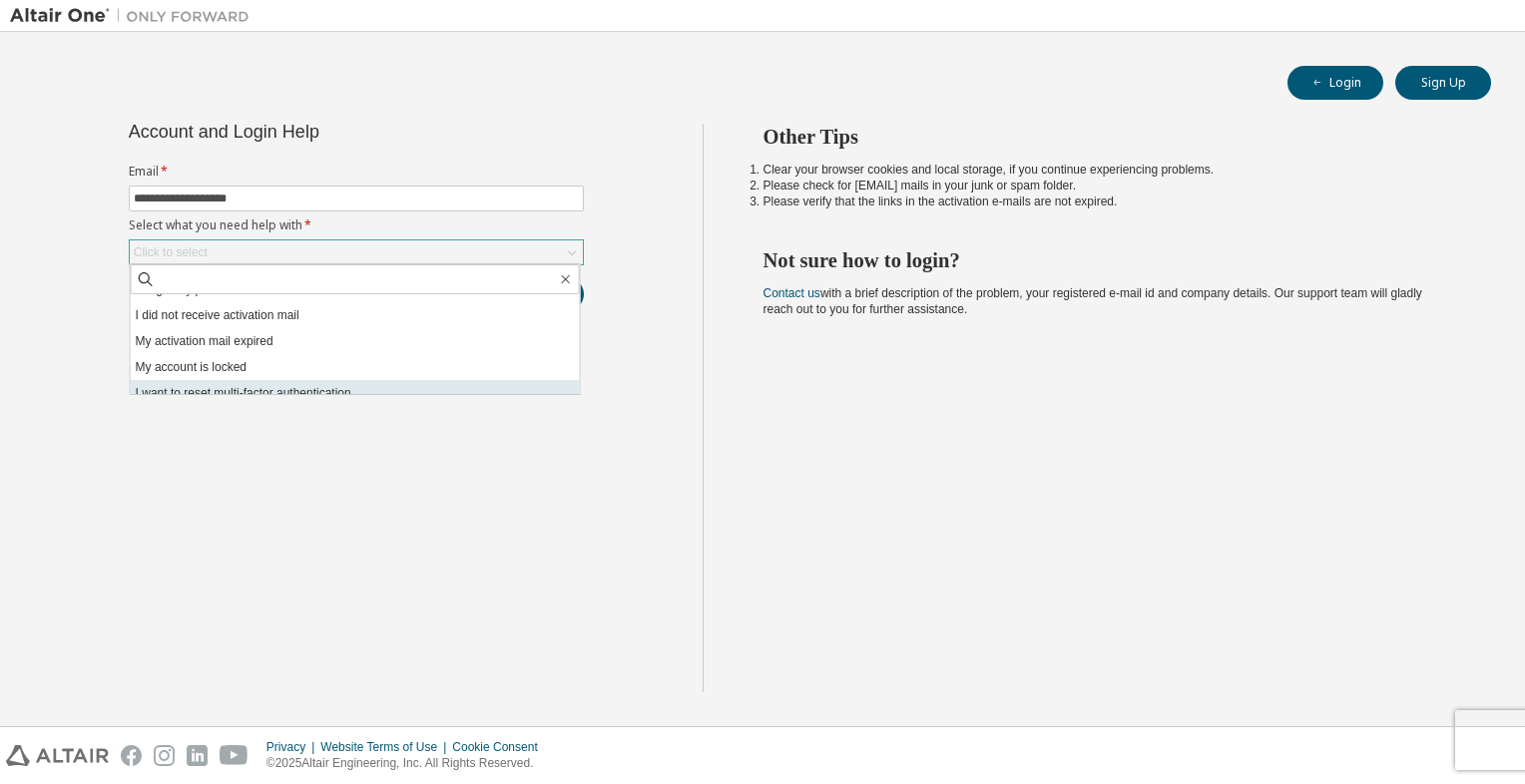 scroll, scrollTop: 0, scrollLeft: 0, axis: both 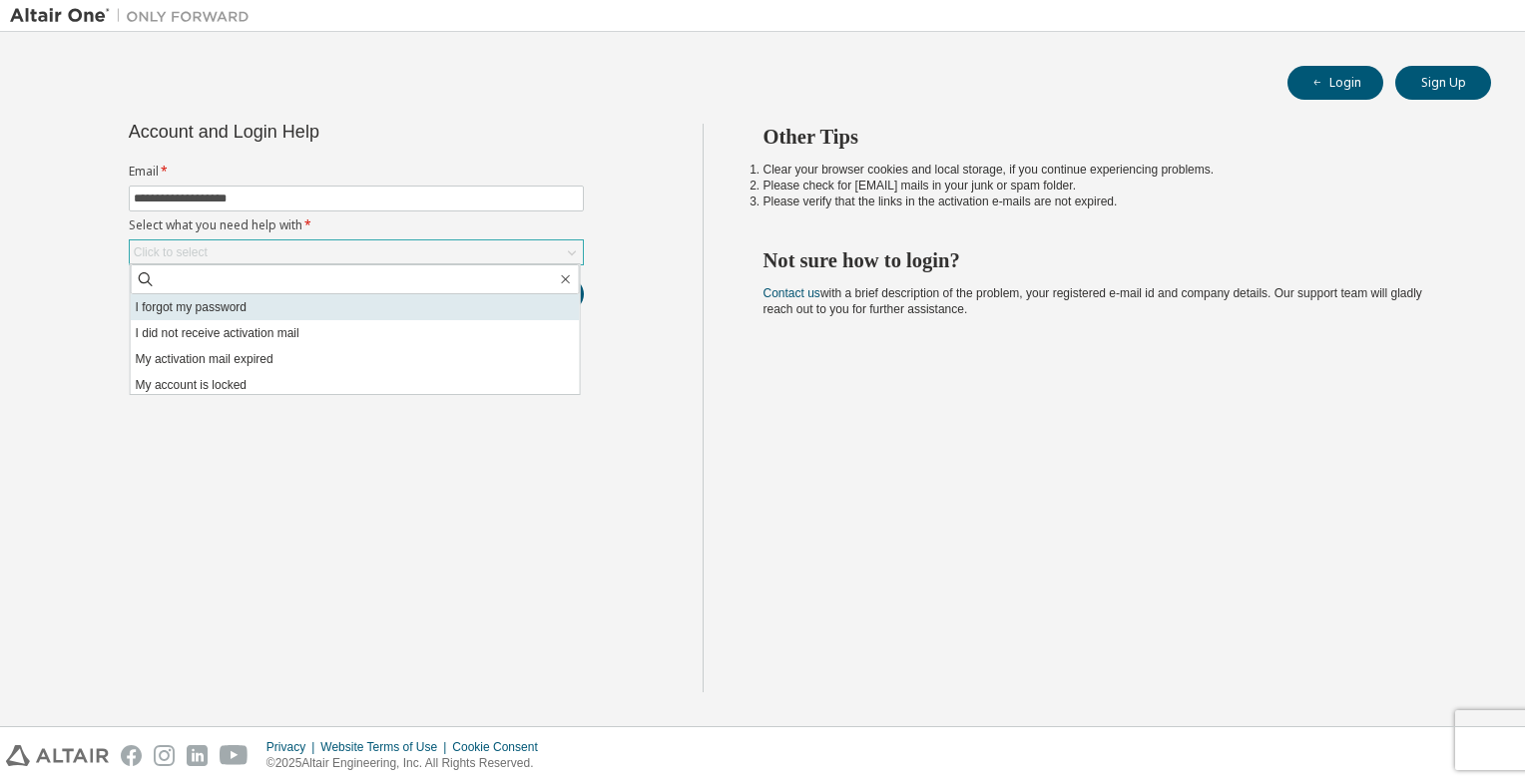 click on "I forgot my password" at bounding box center (355, 307) 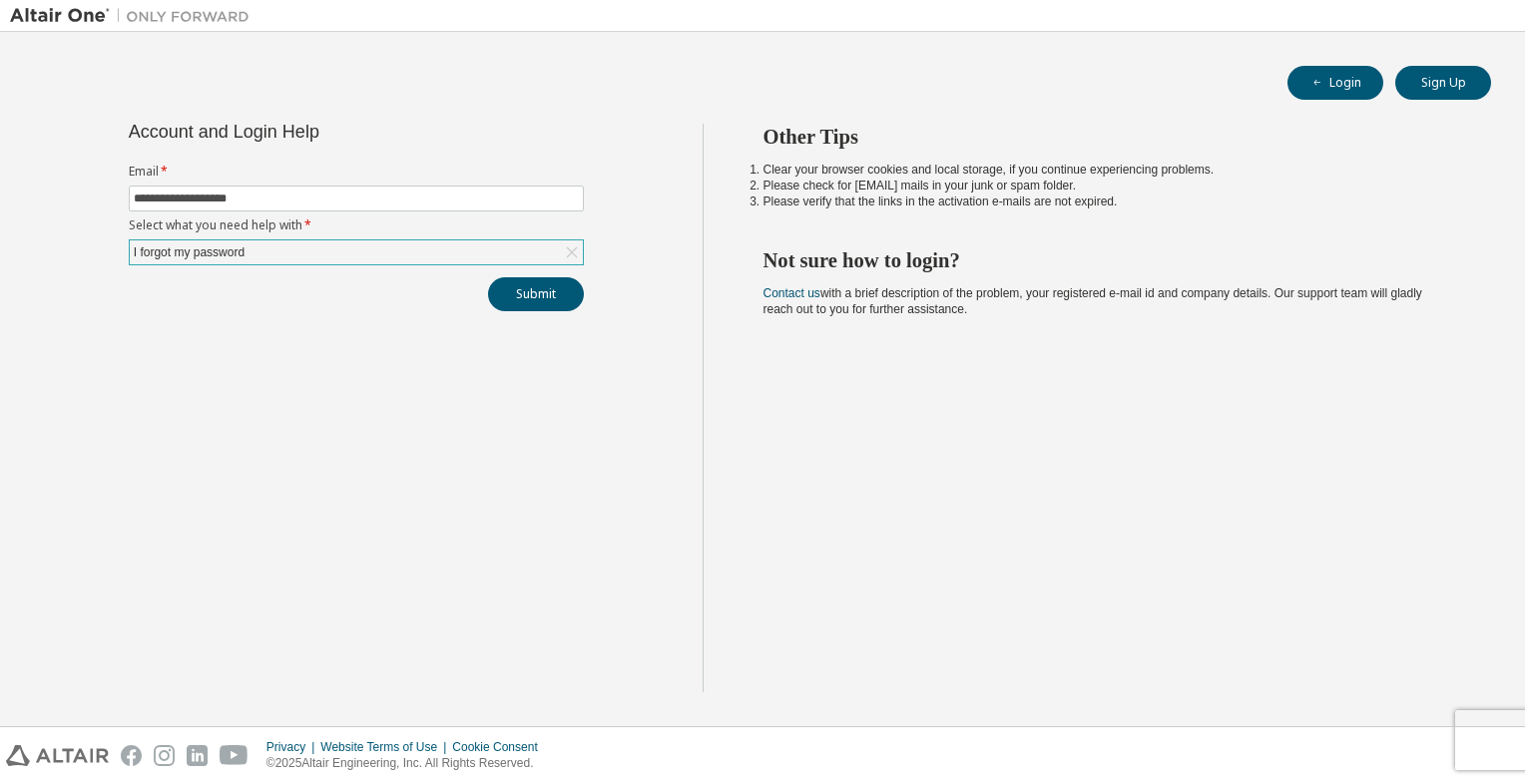 click on "**********" at bounding box center (356, 408) 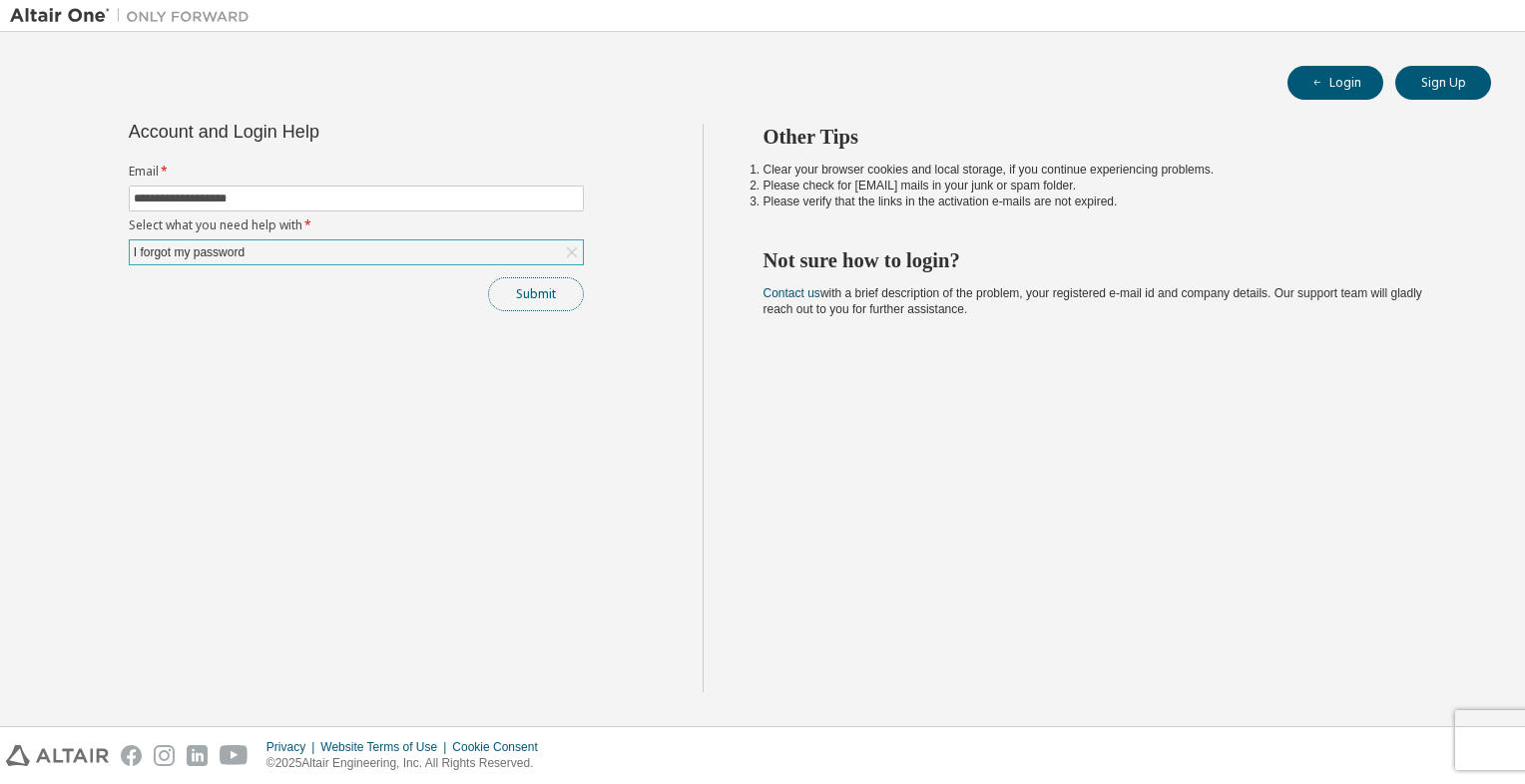 click on "Submit" at bounding box center (536, 294) 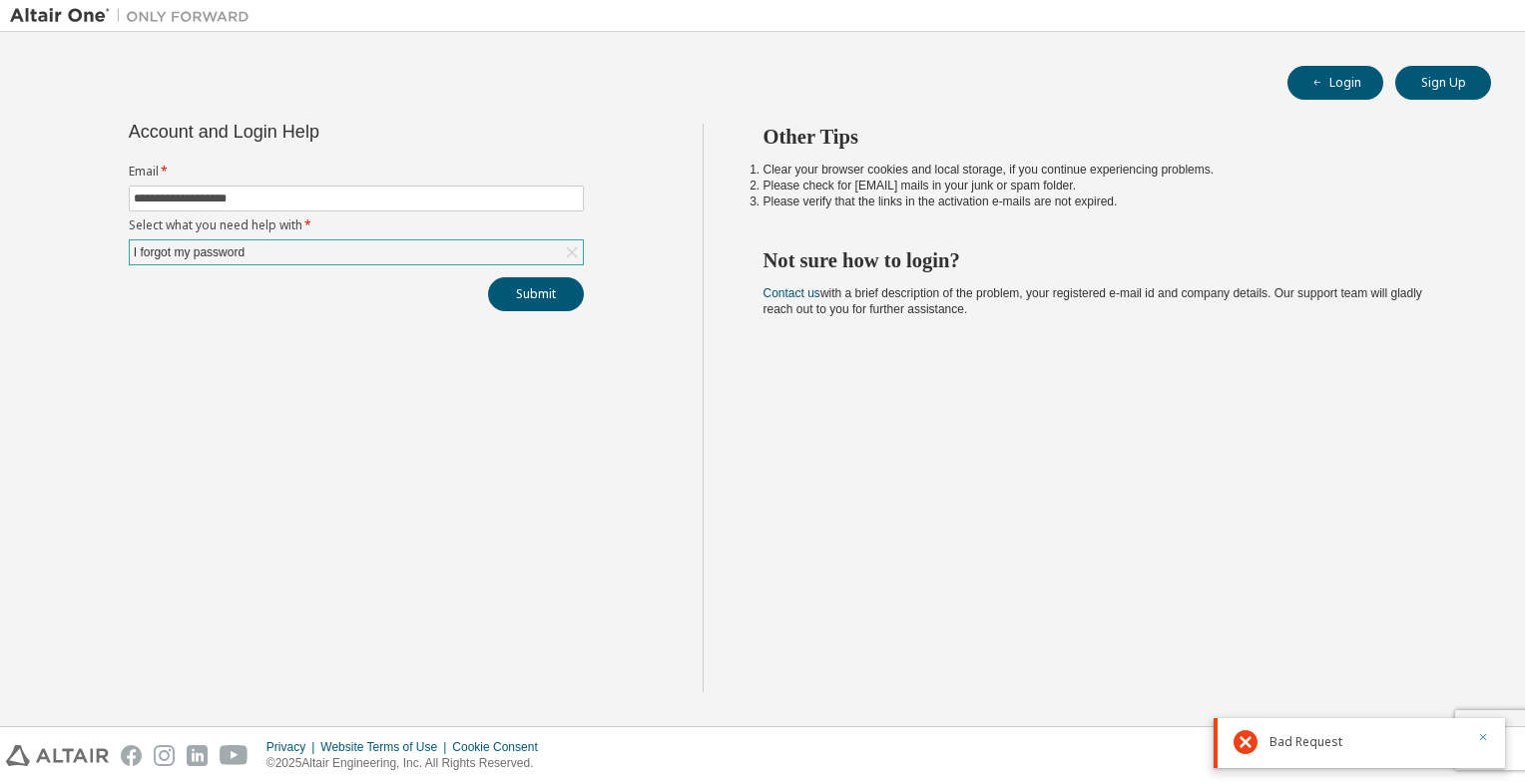 click 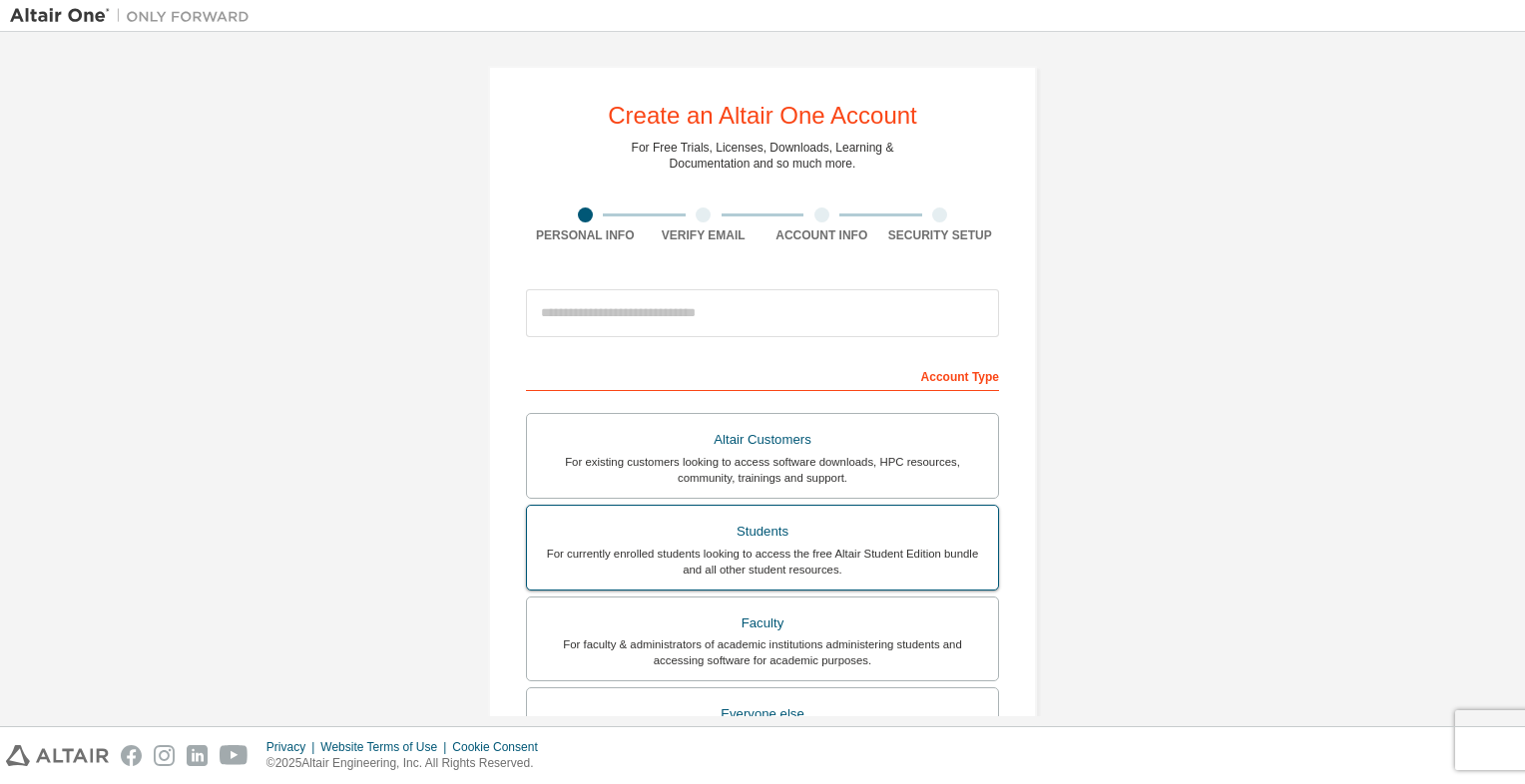 scroll, scrollTop: 0, scrollLeft: 0, axis: both 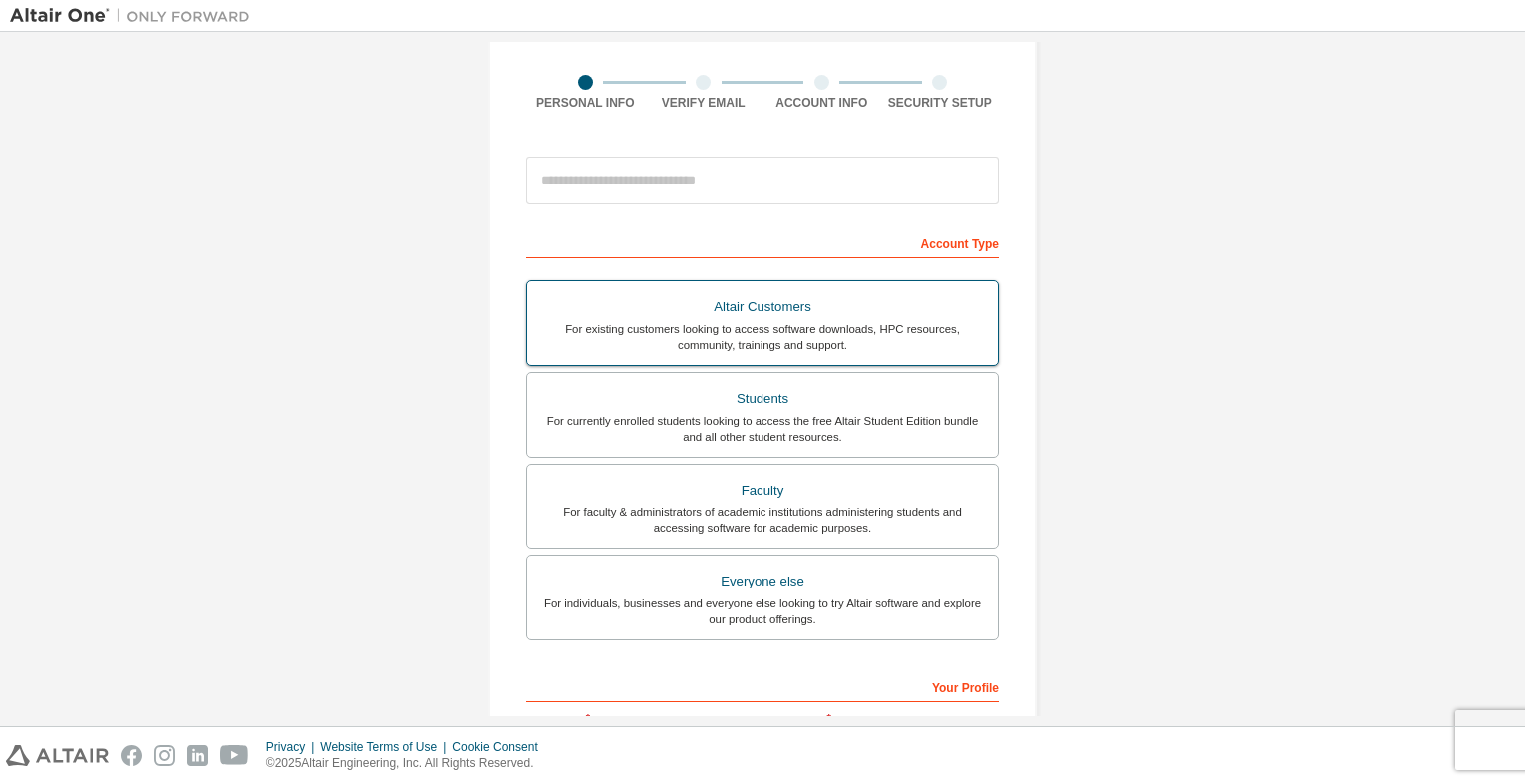 click on "Altair Customers" at bounding box center [762, 307] 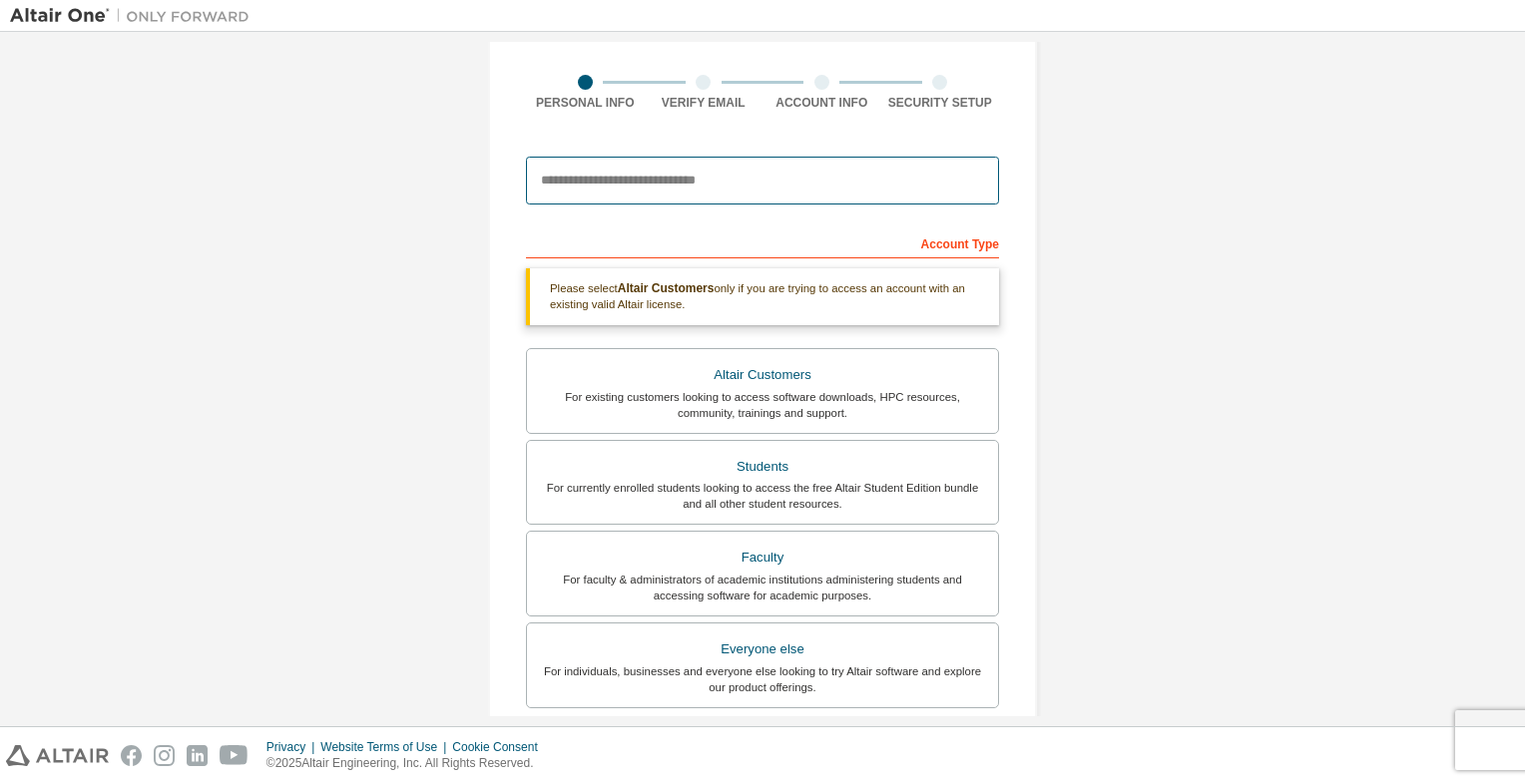 click at bounding box center (762, 181) 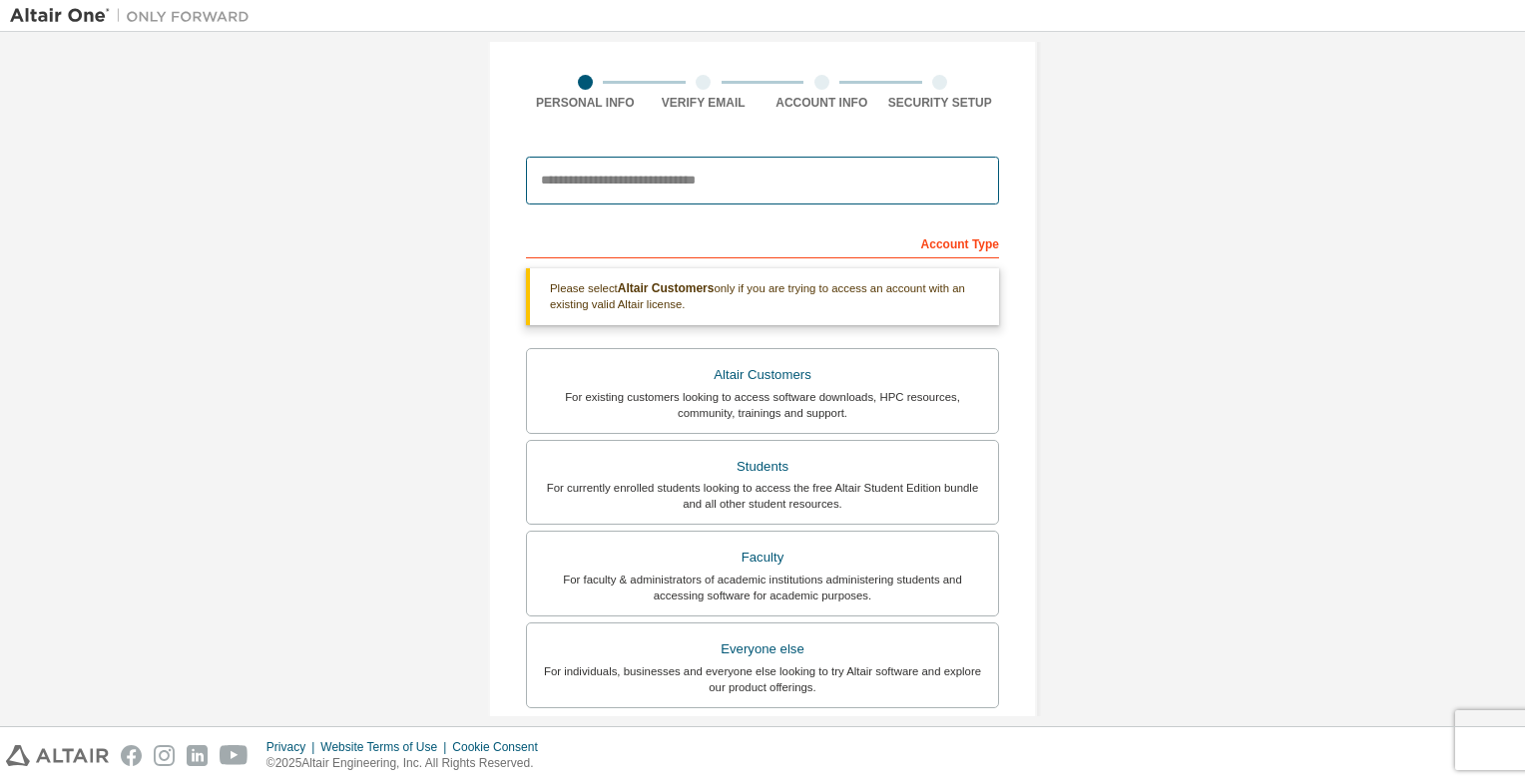 type on "**********" 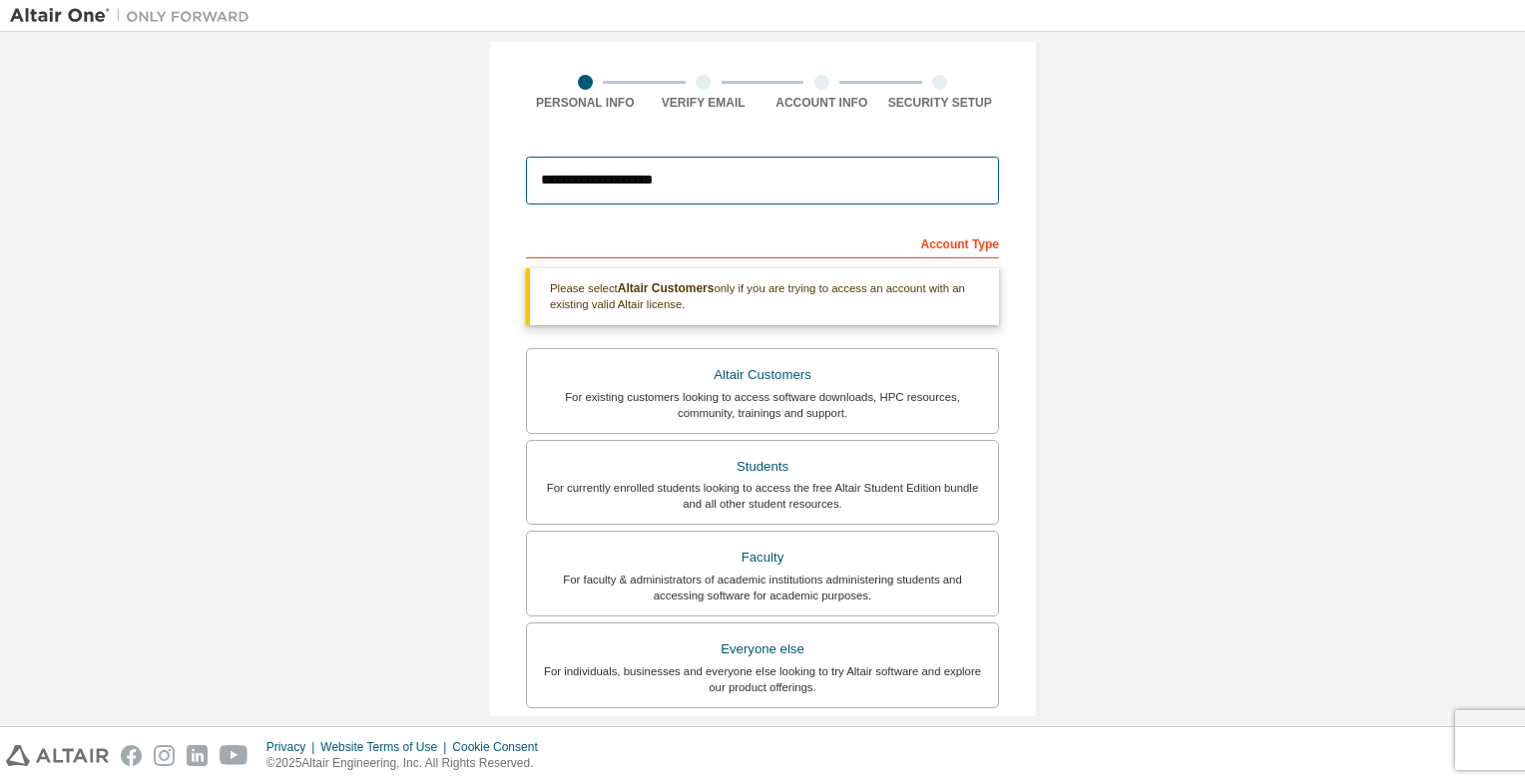 type on "********" 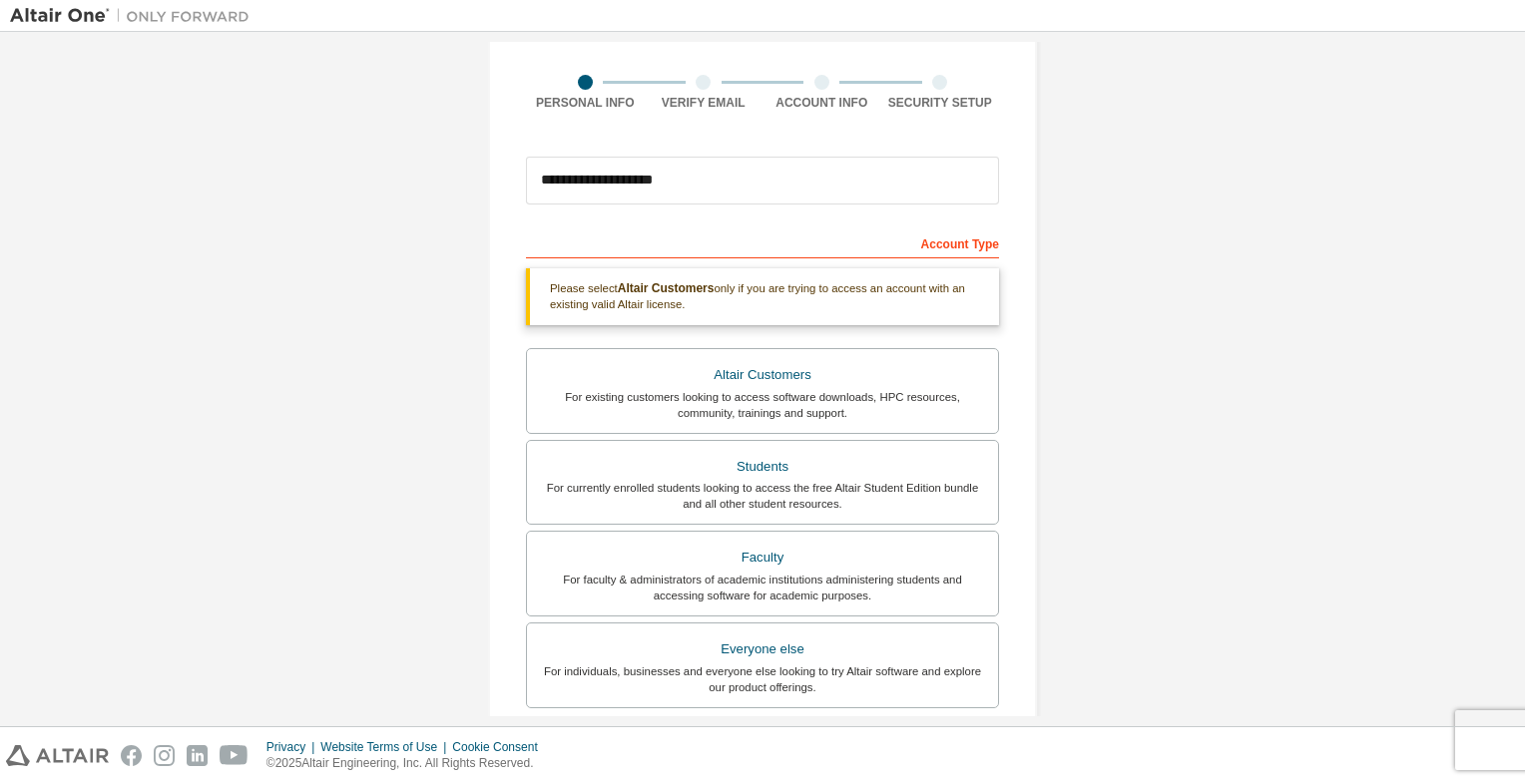 type on "***" 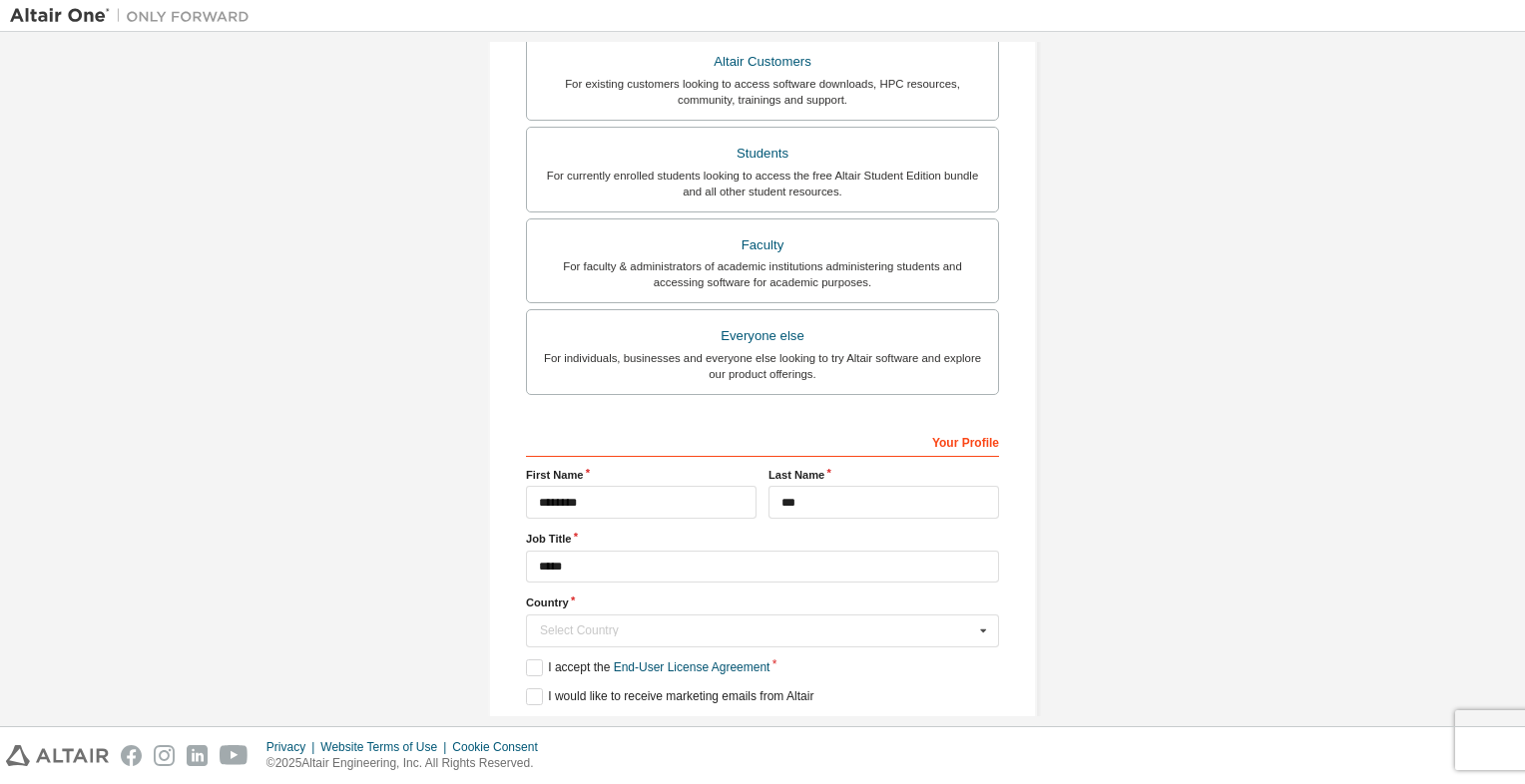 scroll, scrollTop: 441, scrollLeft: 0, axis: vertical 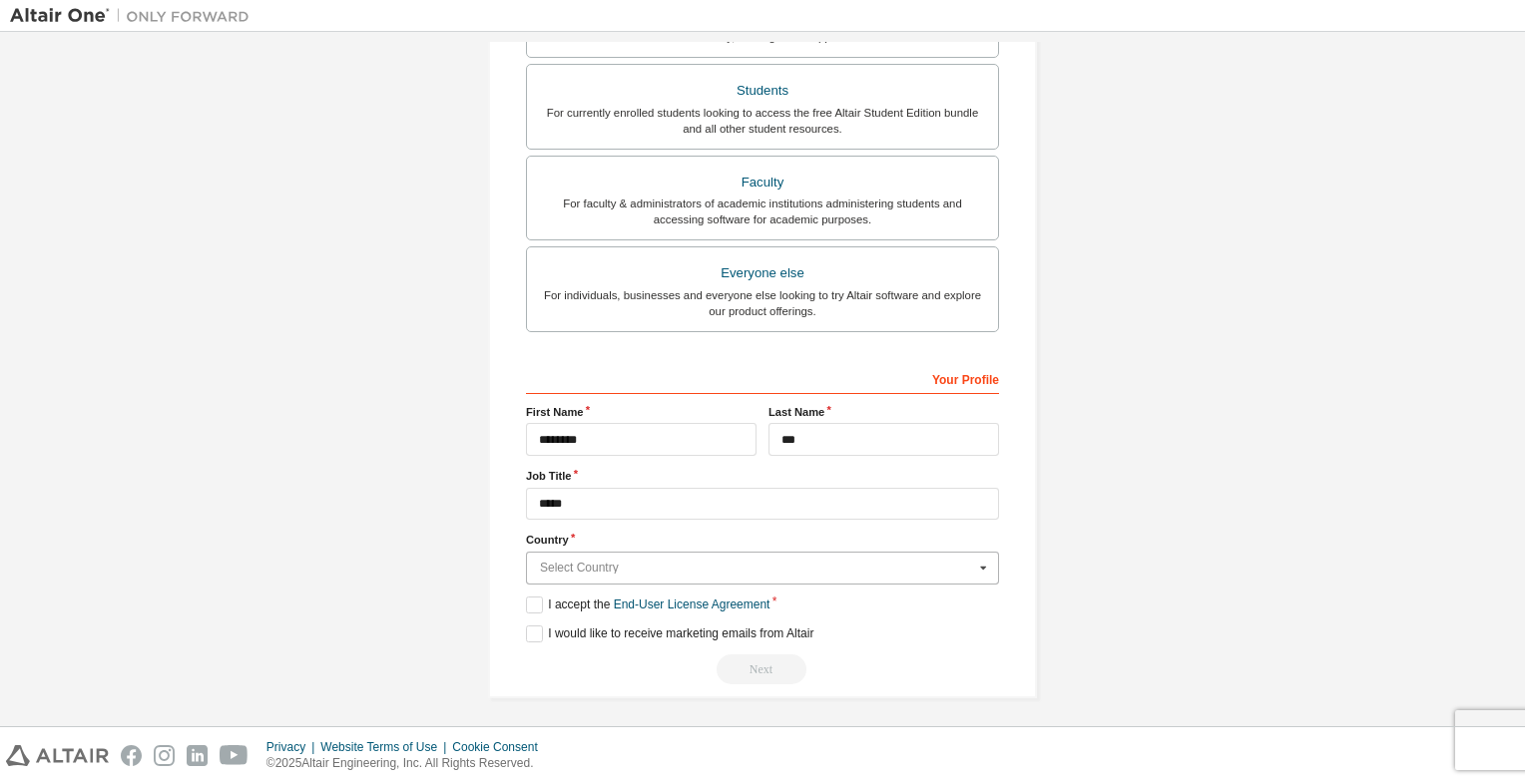 click at bounding box center [763, 568] 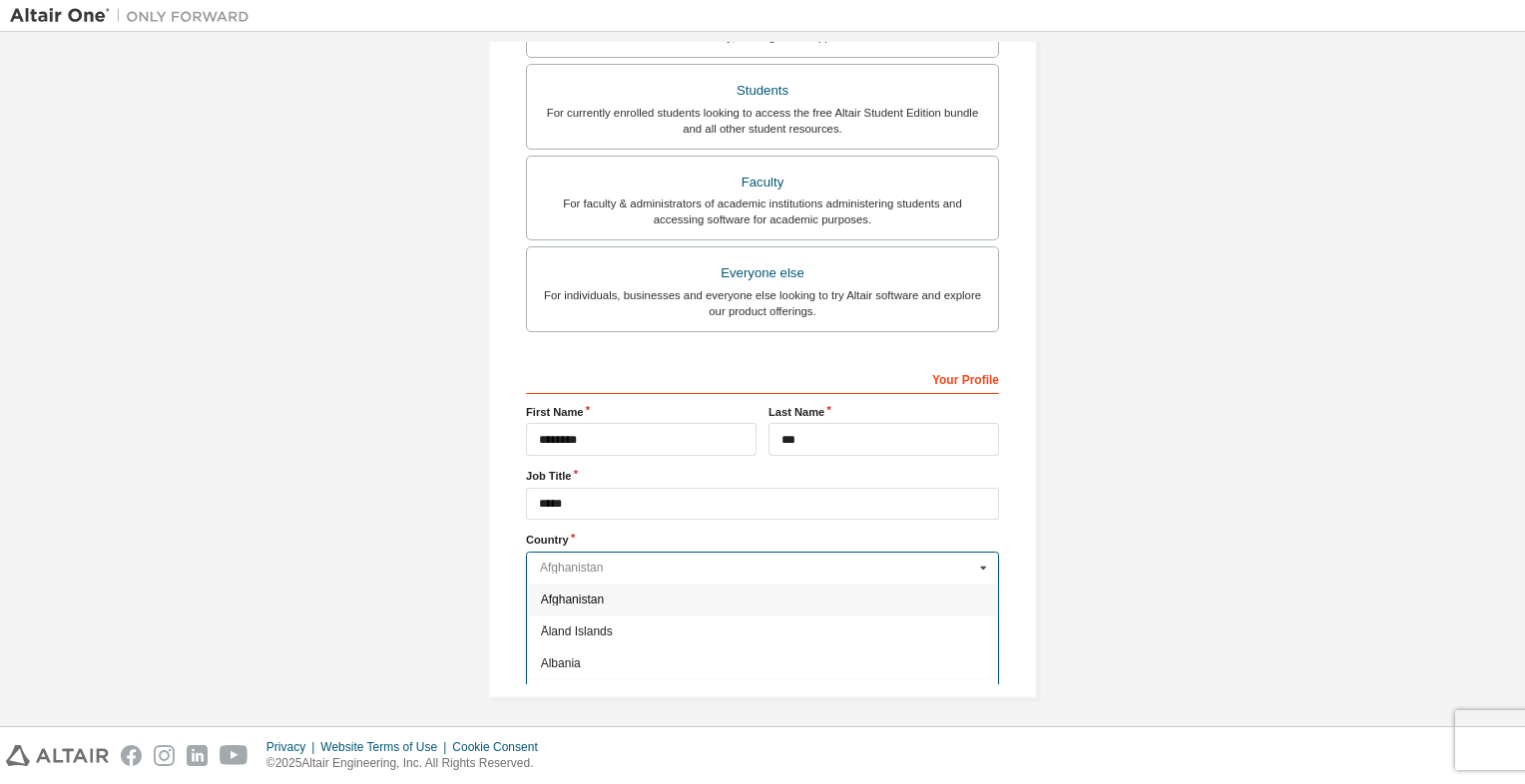 click at bounding box center [763, 568] 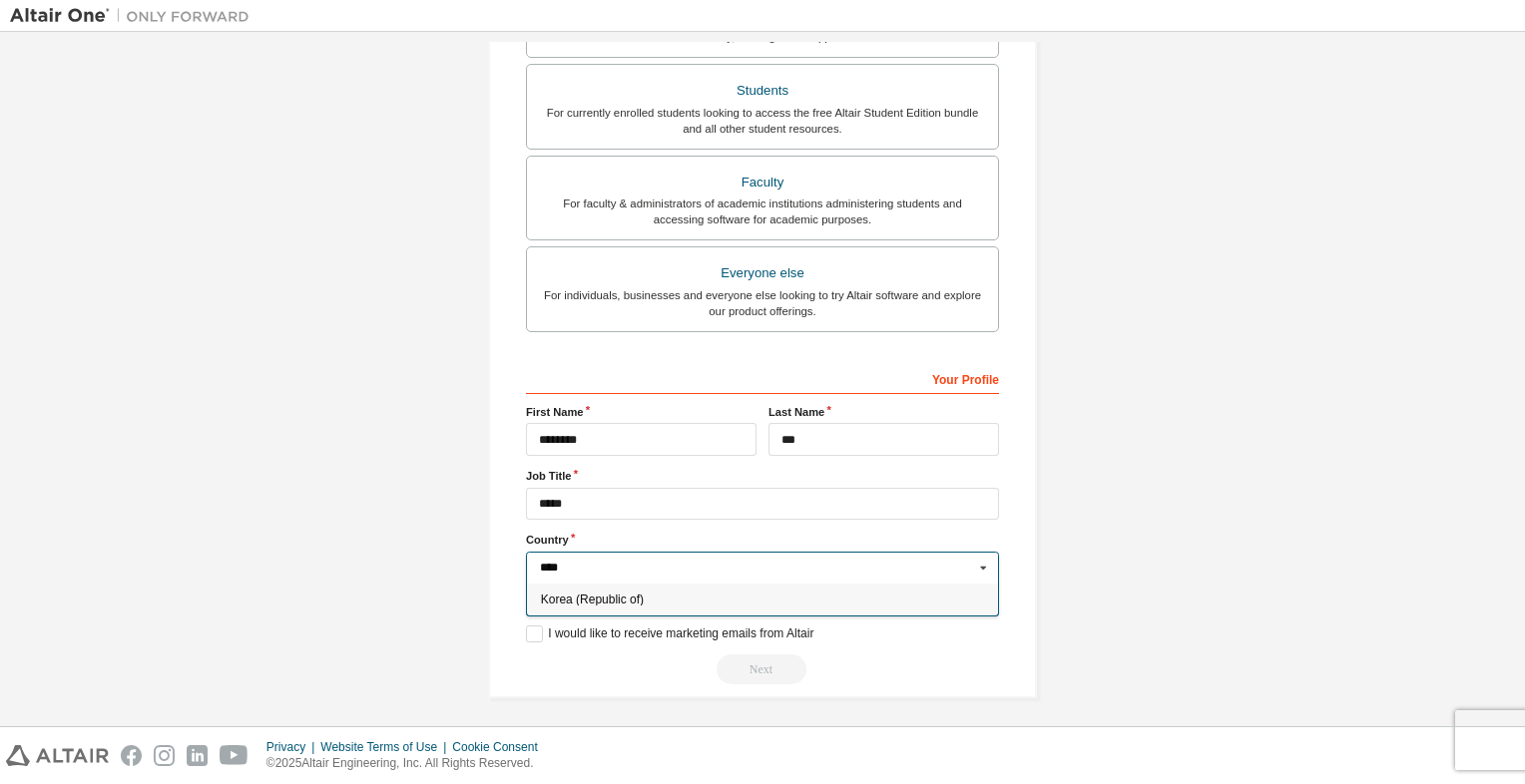 type on "****" 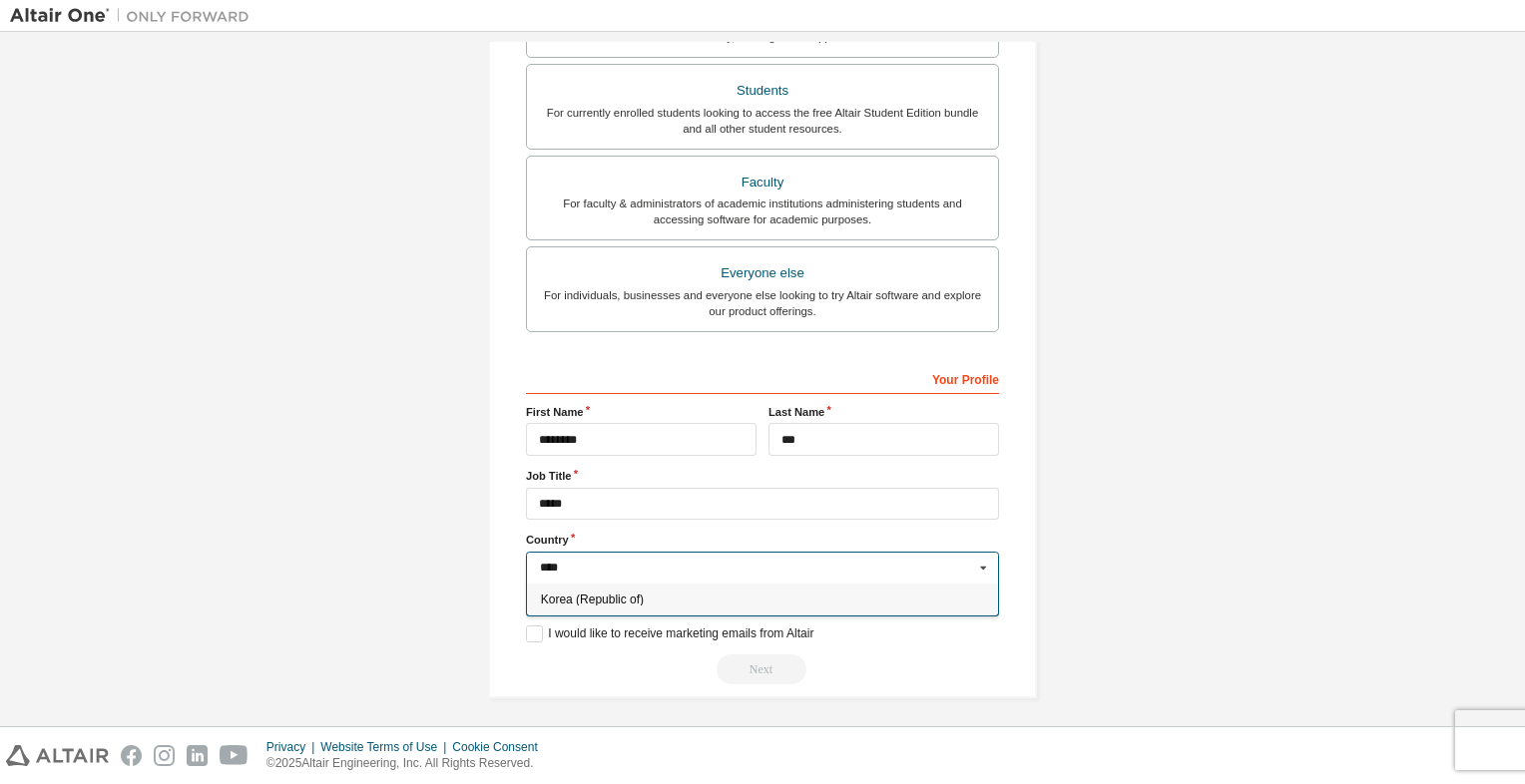 click on "Korea (Republic of)" at bounding box center [762, 599] 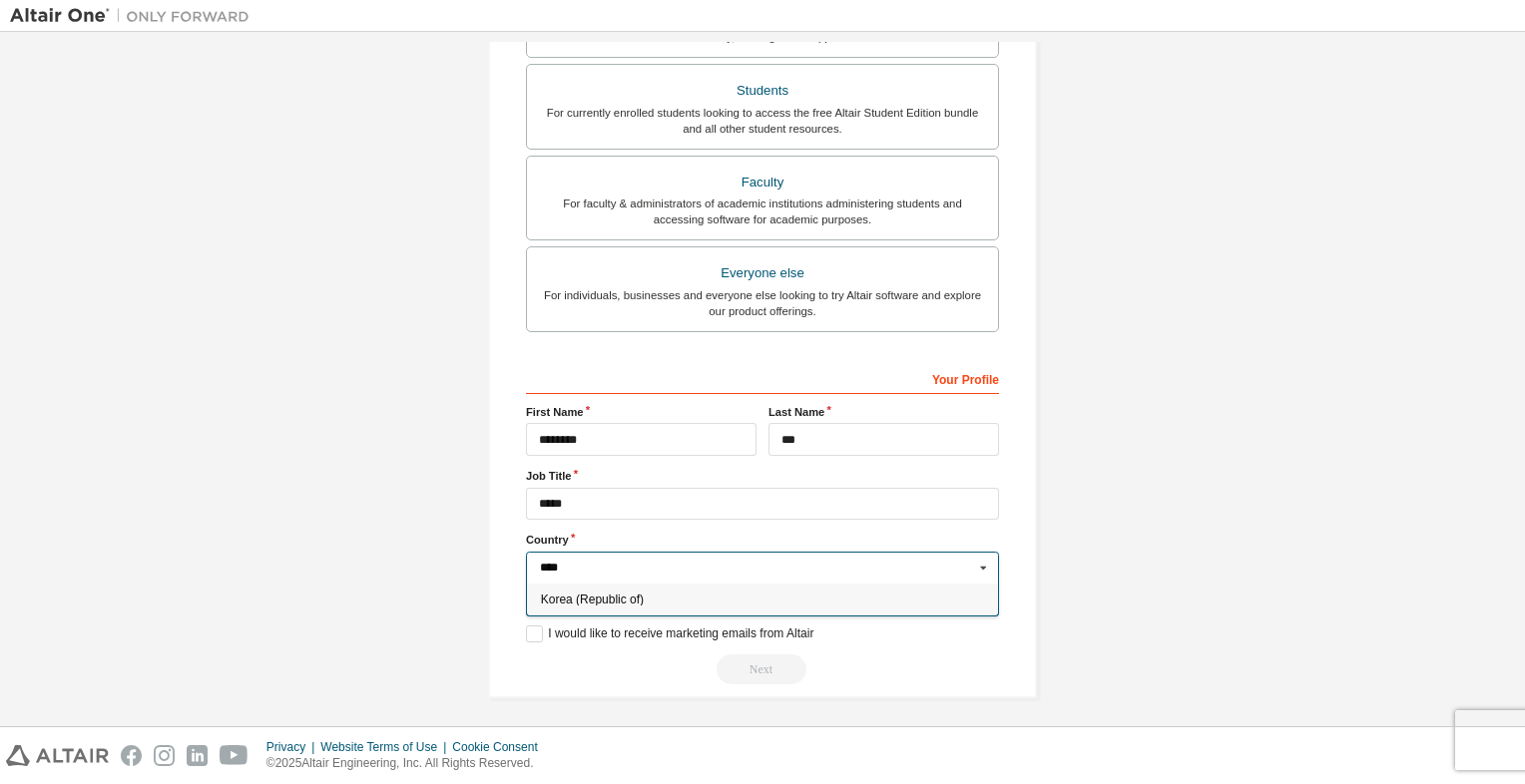 type on "***" 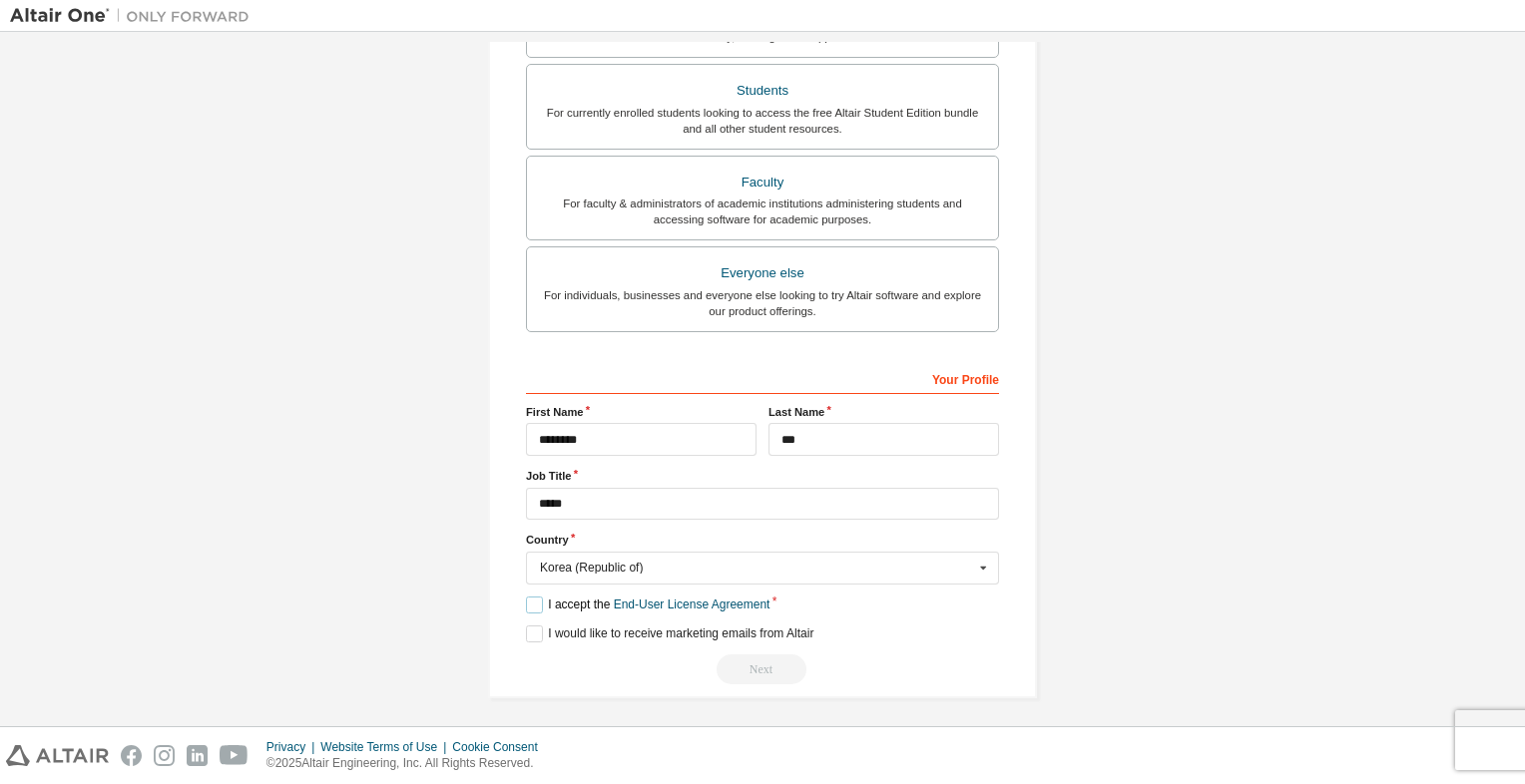 click on "I accept the    End-User License Agreement" at bounding box center [648, 604] 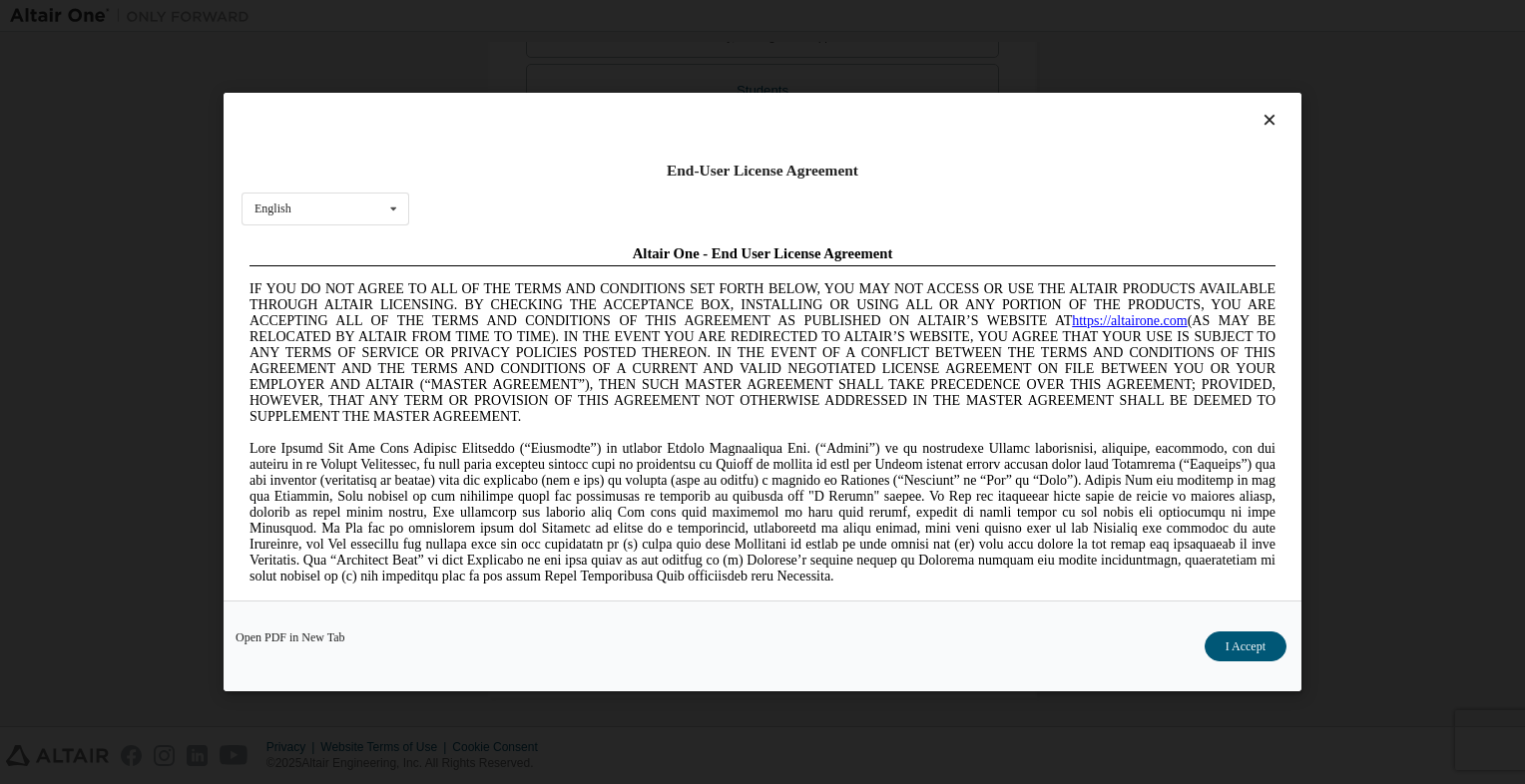 scroll, scrollTop: 0, scrollLeft: 0, axis: both 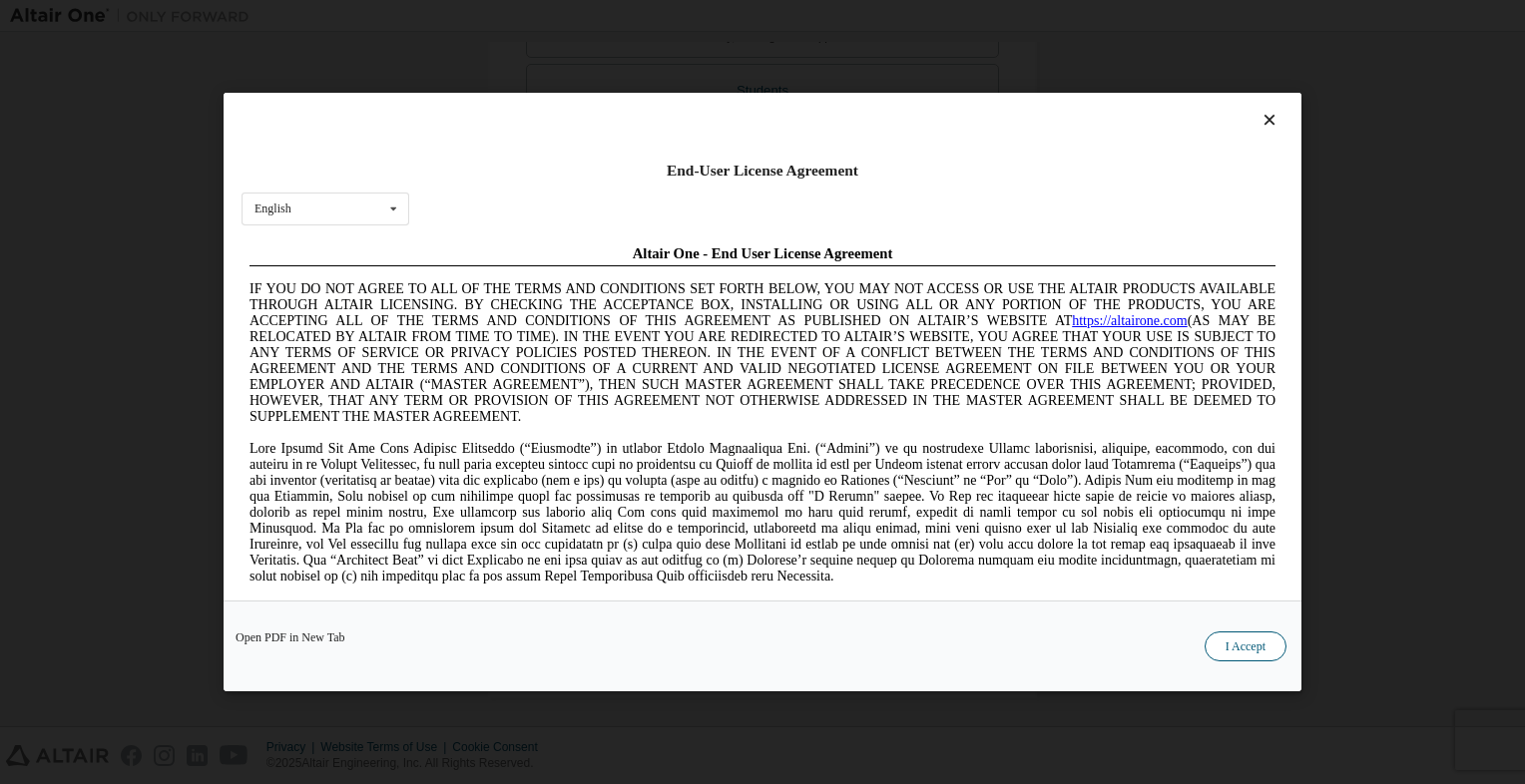 click on "I Accept" at bounding box center (1246, 646) 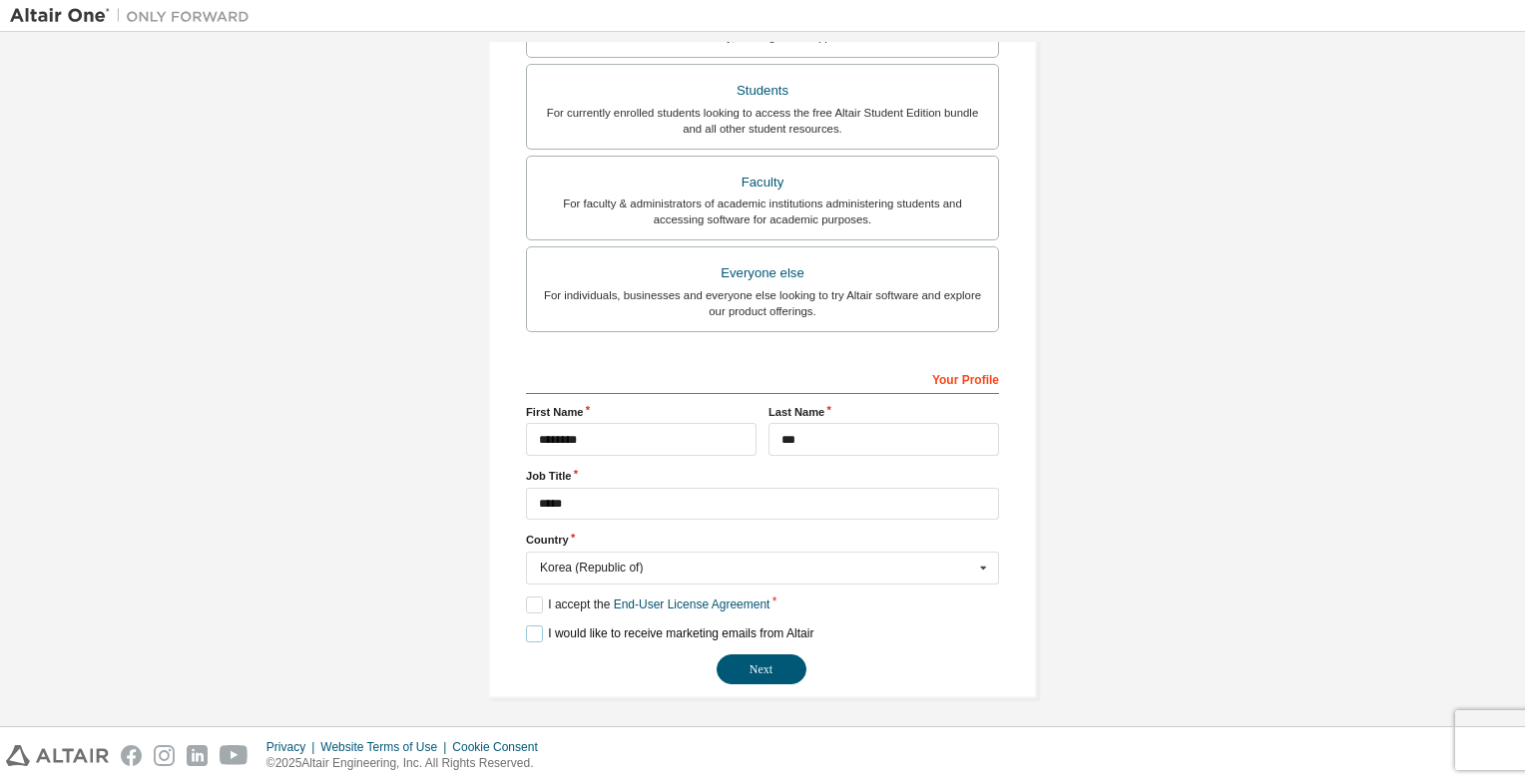 click on "I would like to receive marketing emails from Altair" at bounding box center (670, 633) 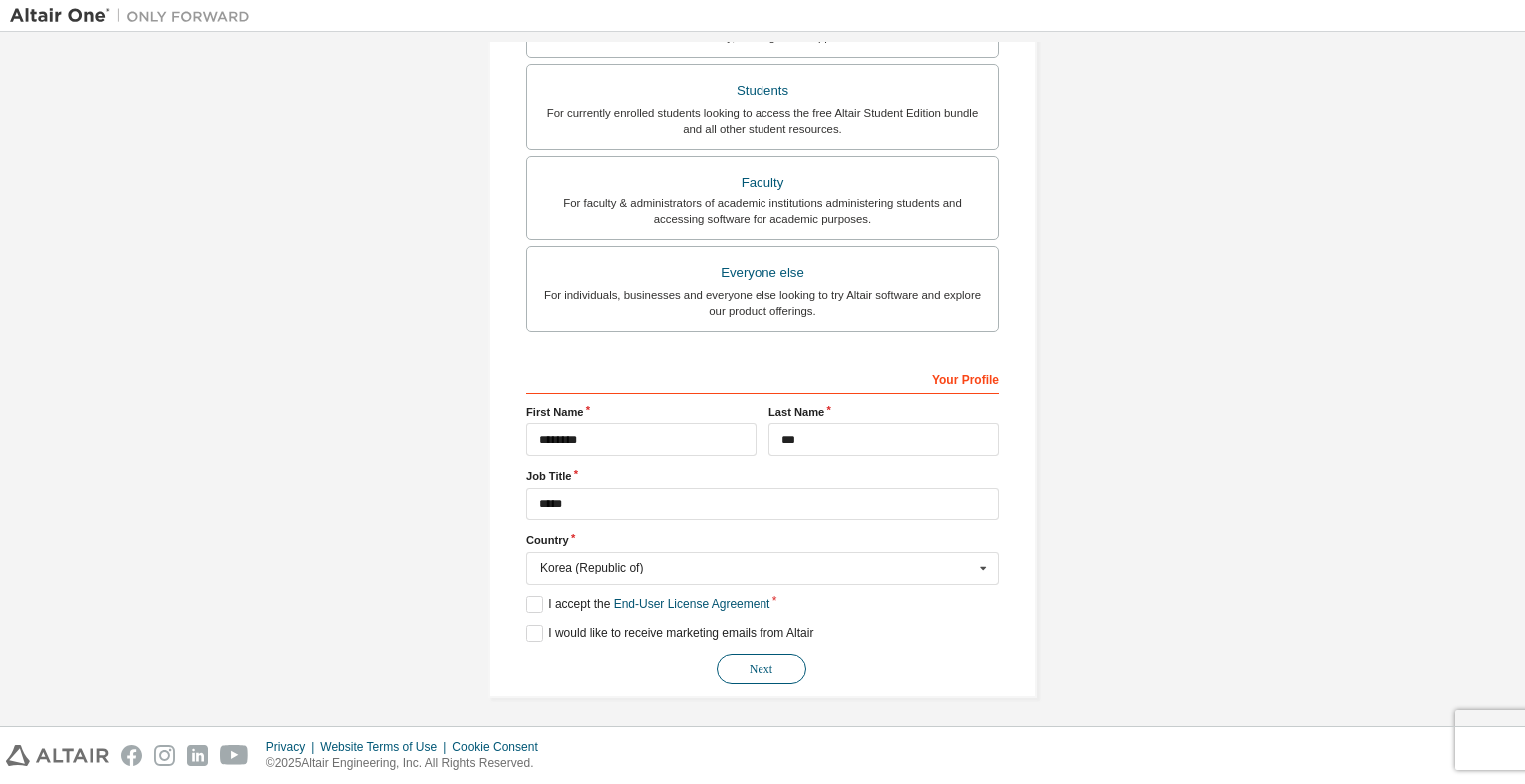 click on "Next" at bounding box center (762, 669) 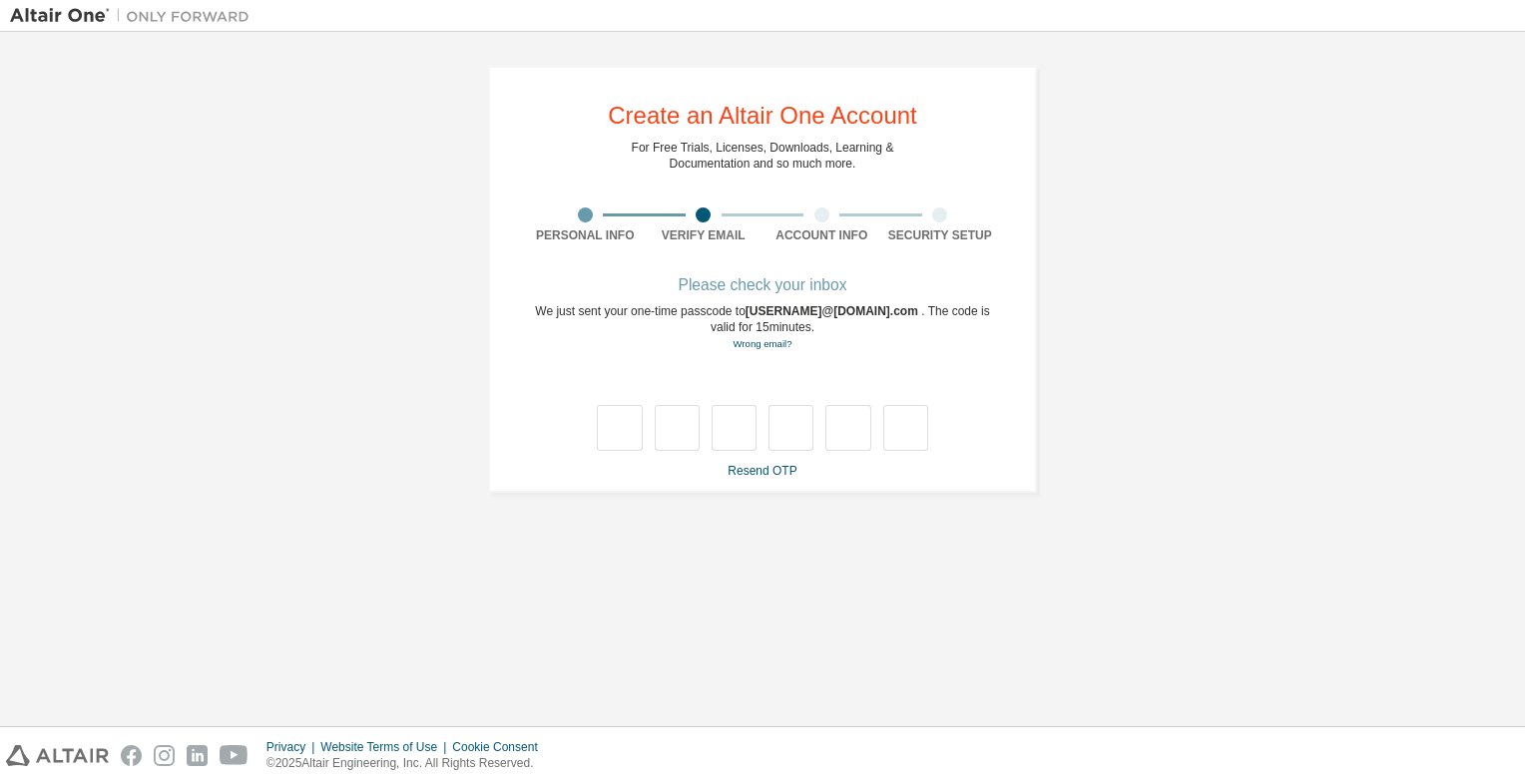scroll, scrollTop: 0, scrollLeft: 0, axis: both 